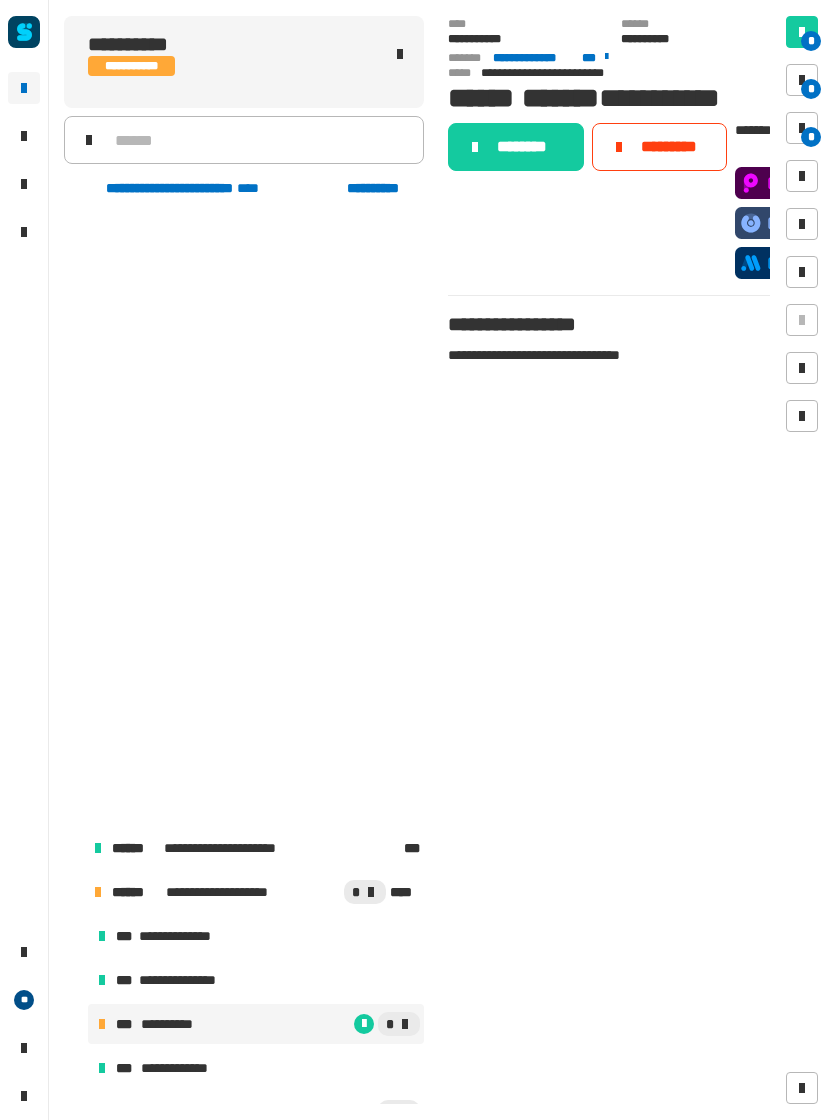 scroll, scrollTop: 0, scrollLeft: 0, axis: both 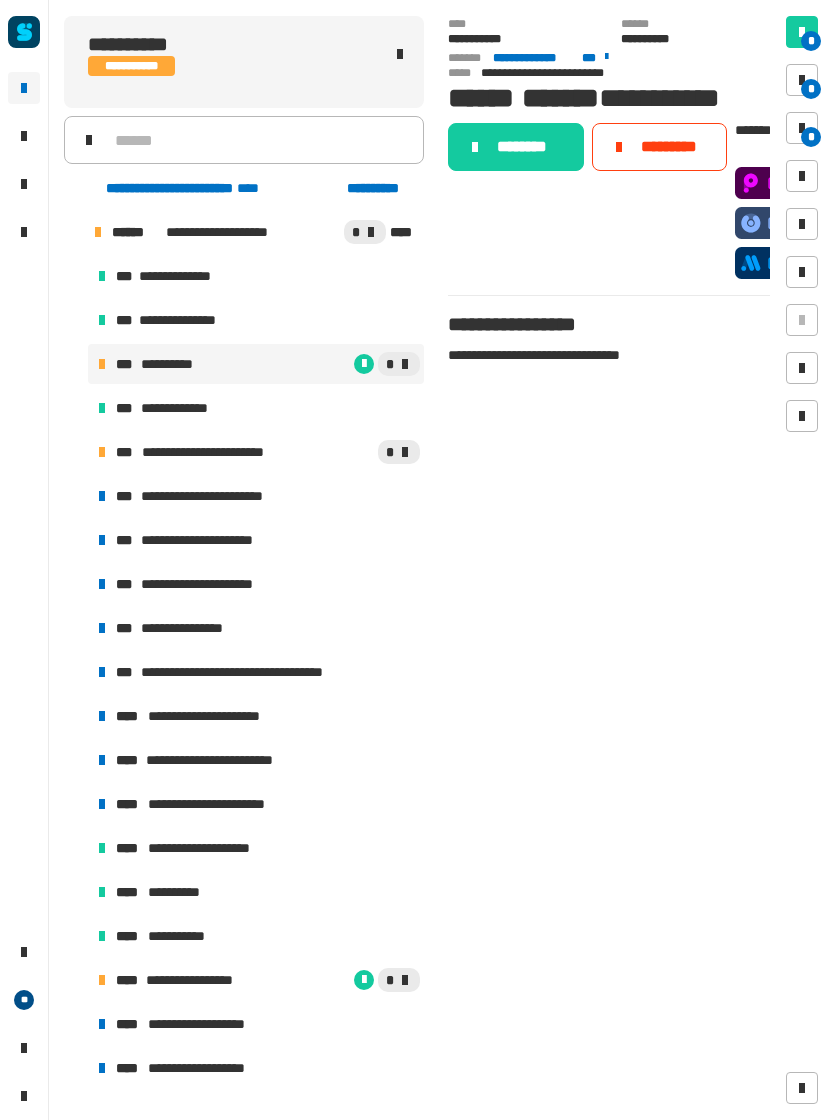 click at bounding box center (802, 80) 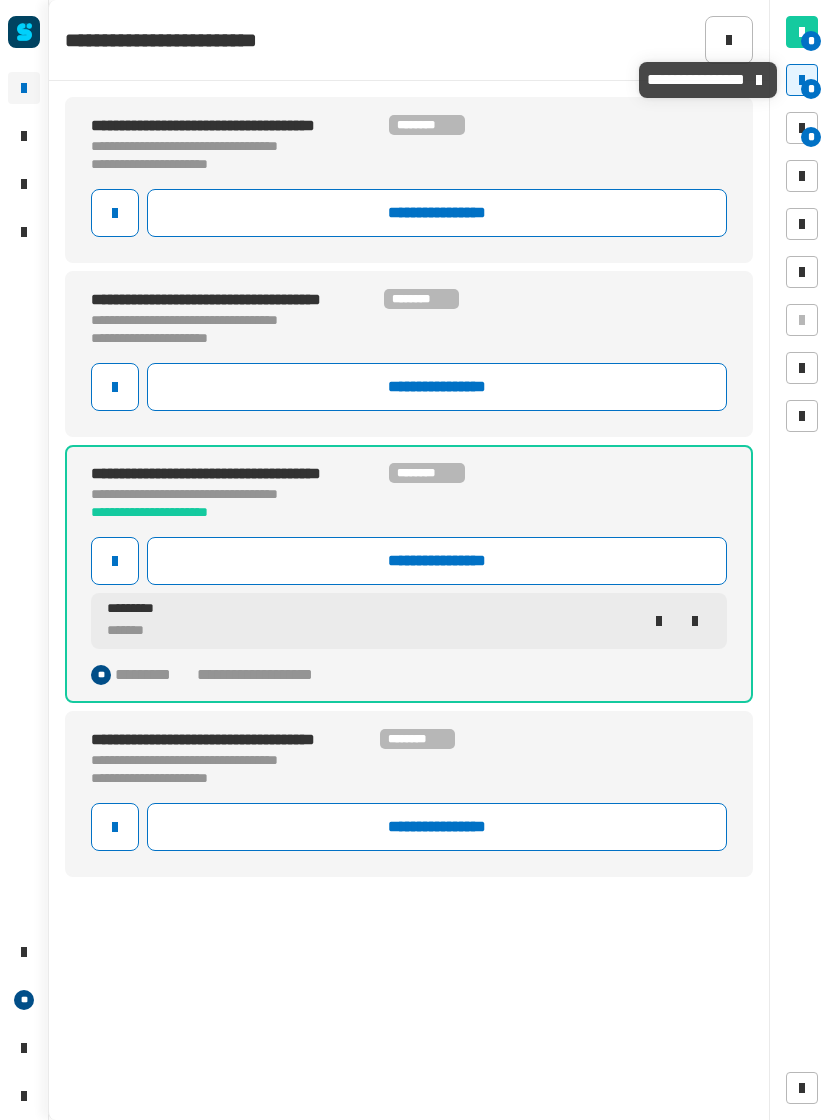click on "**********" 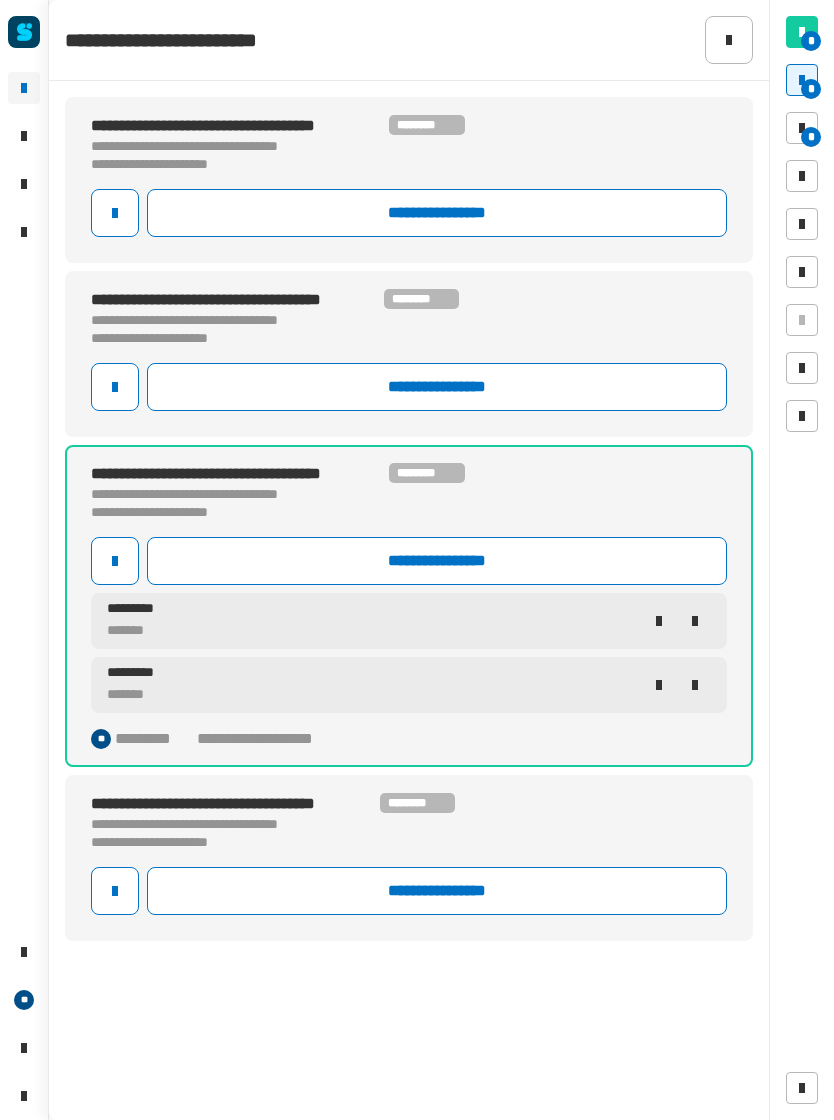 click 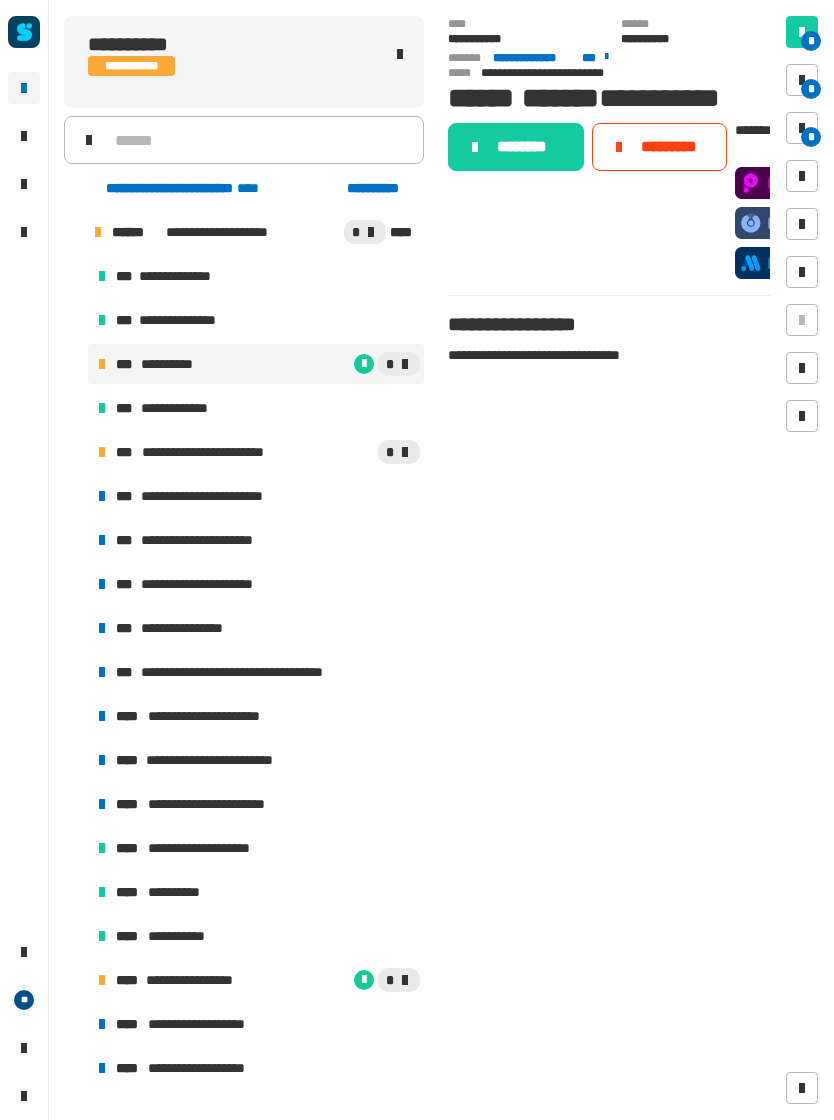 click on "*" at bounding box center (802, 80) 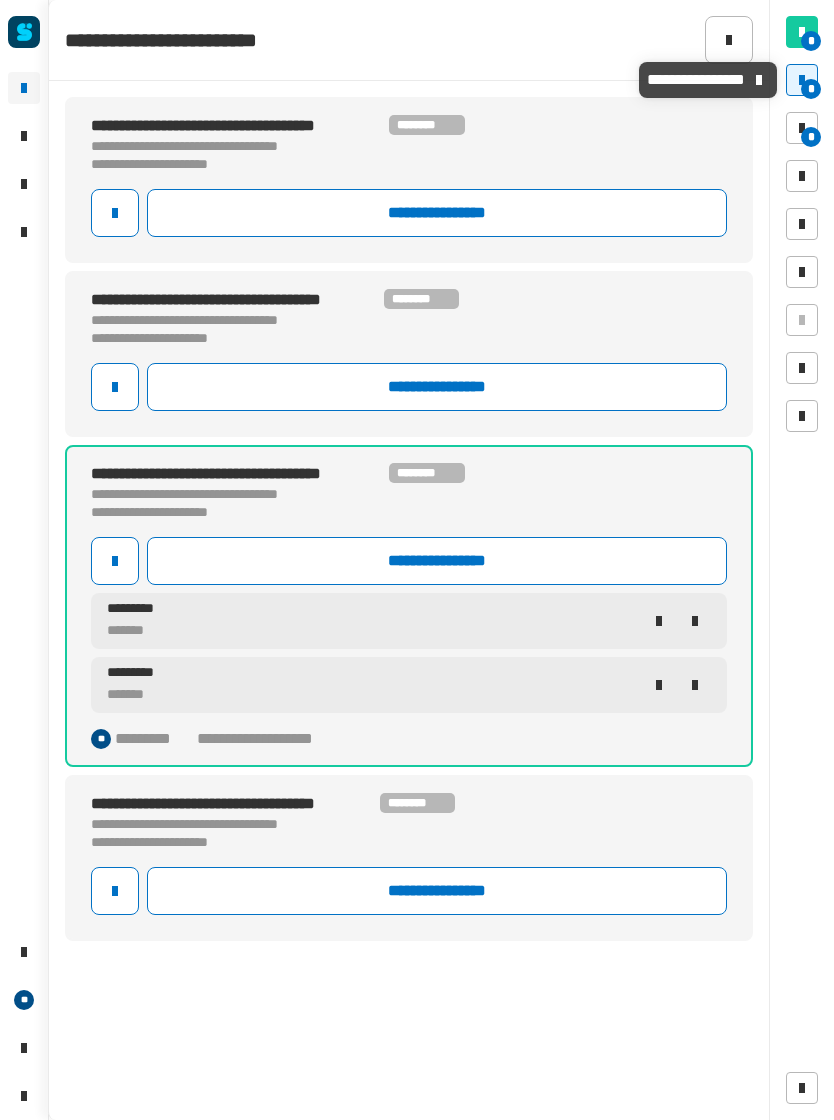click on "**********" 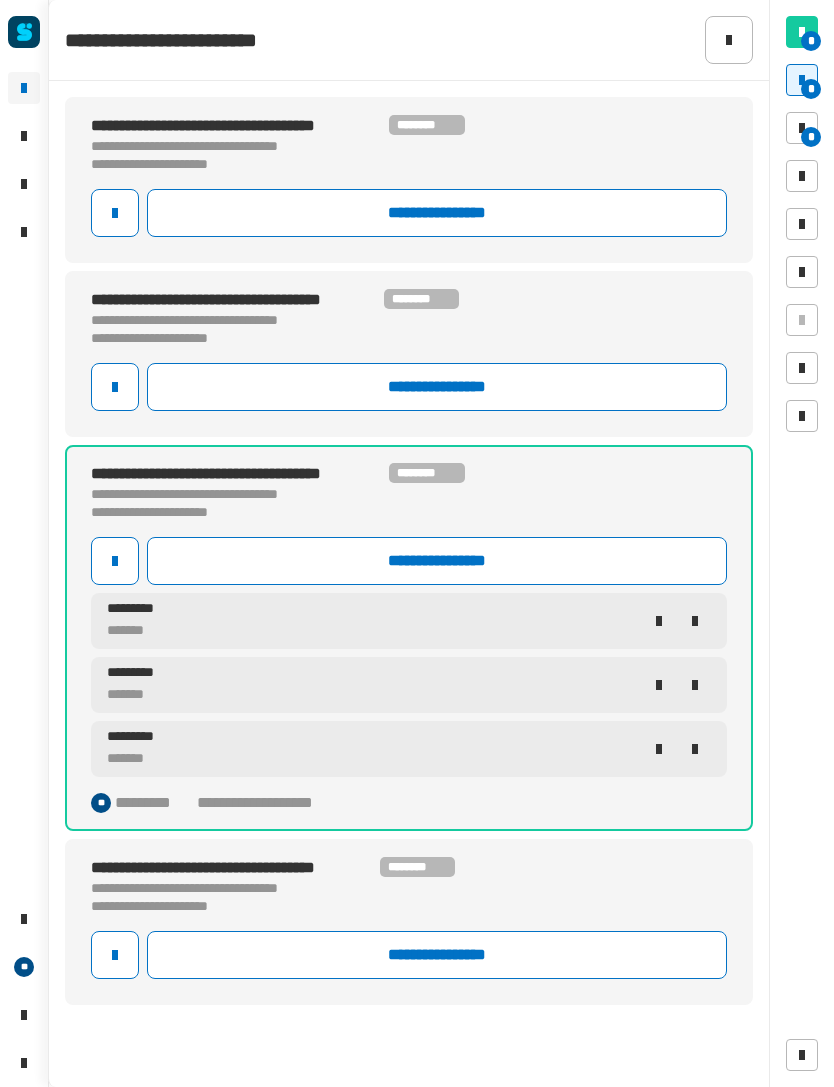 click on "**********" 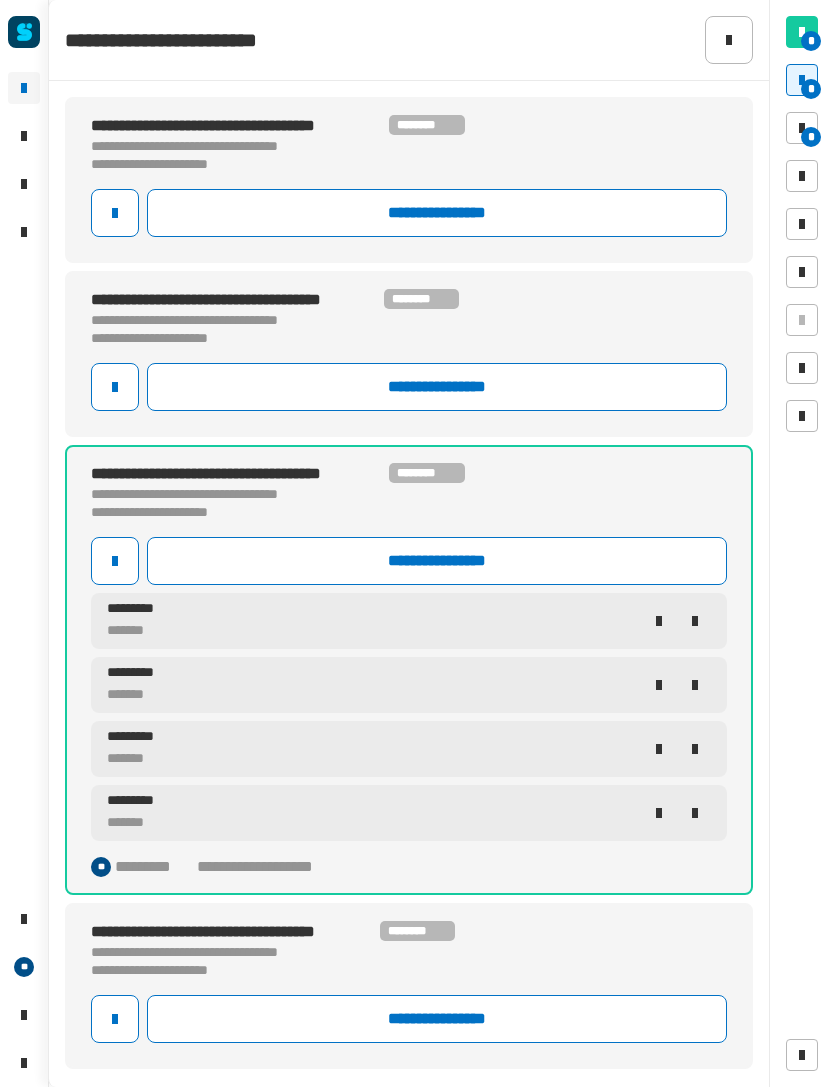 click 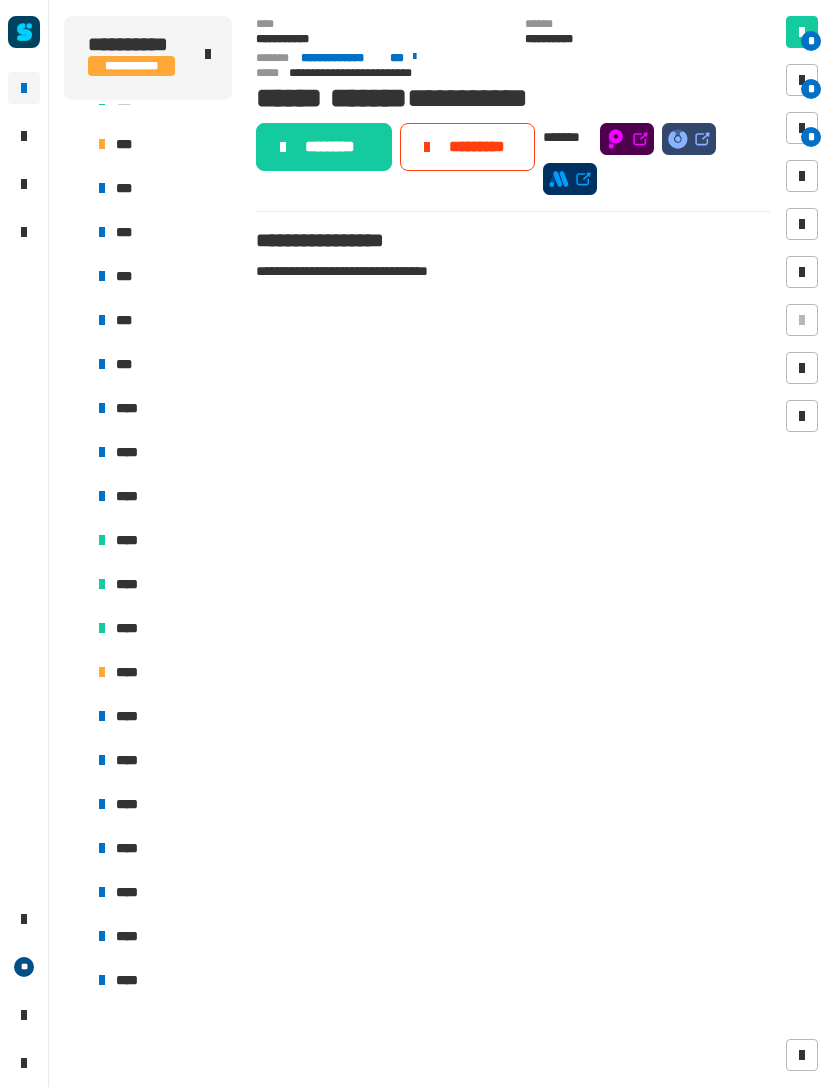 scroll, scrollTop: 867, scrollLeft: 0, axis: vertical 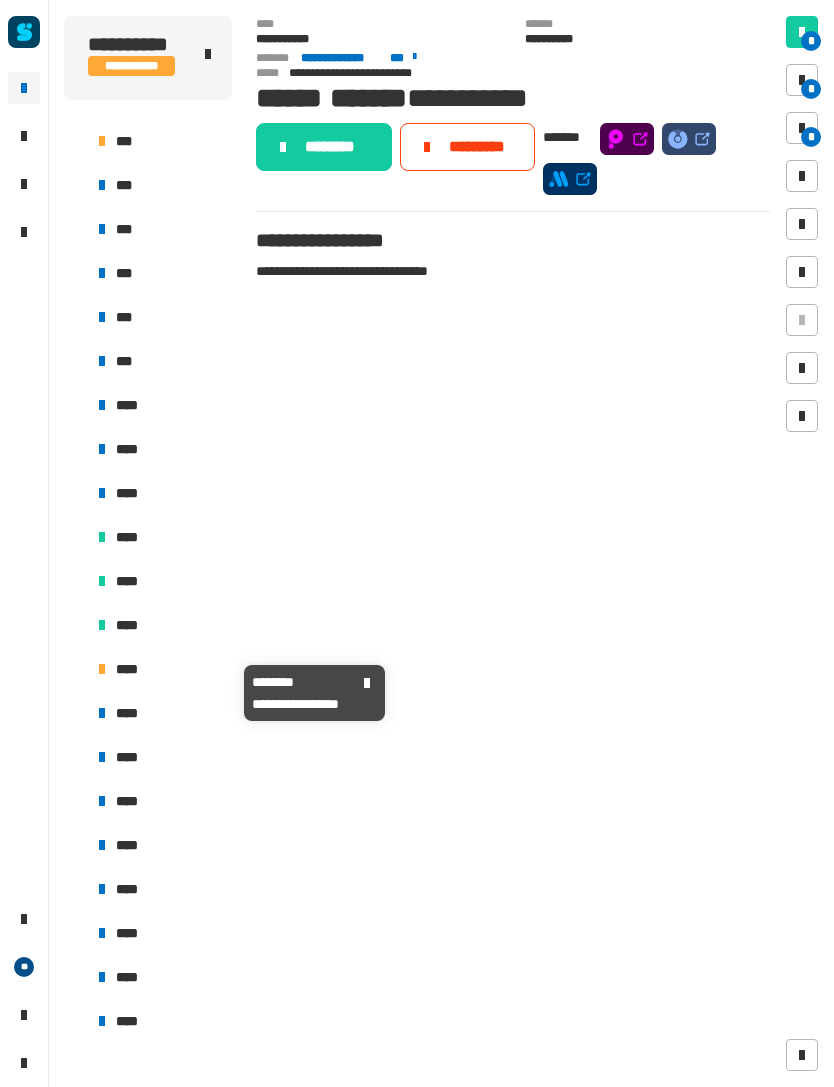 click on "****" at bounding box center (160, 669) 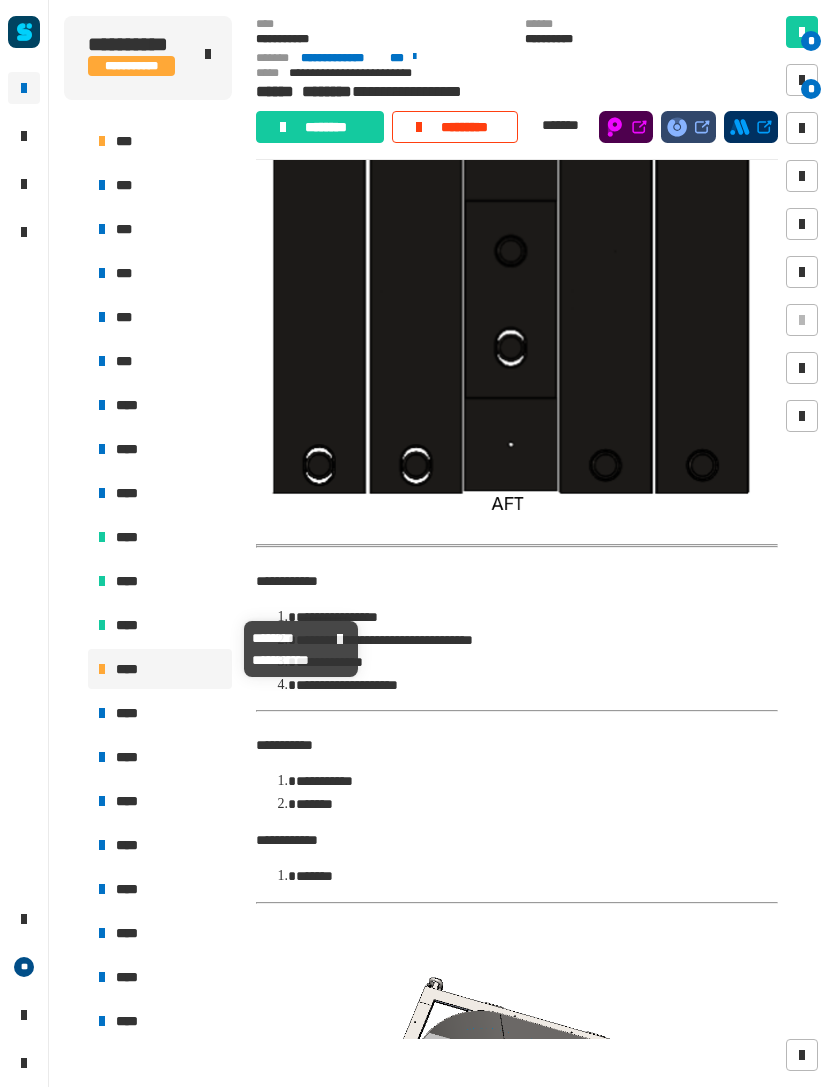 scroll, scrollTop: 382, scrollLeft: 0, axis: vertical 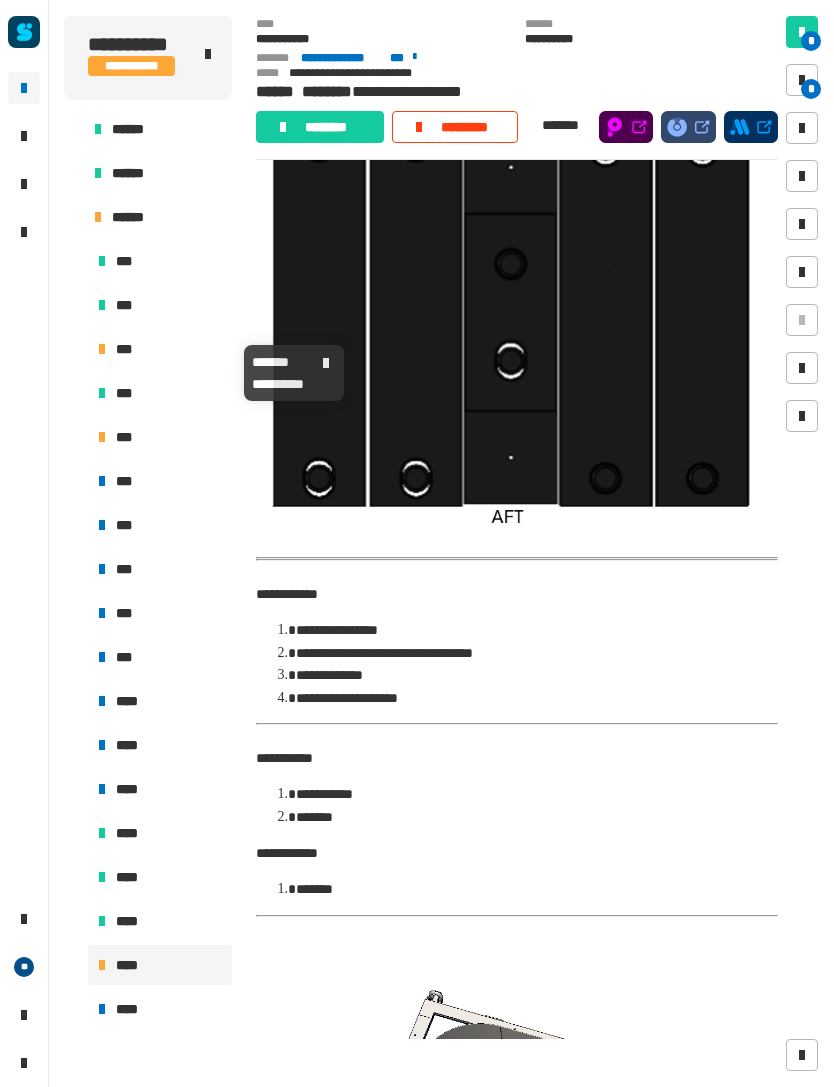 click on "***" at bounding box center [160, 349] 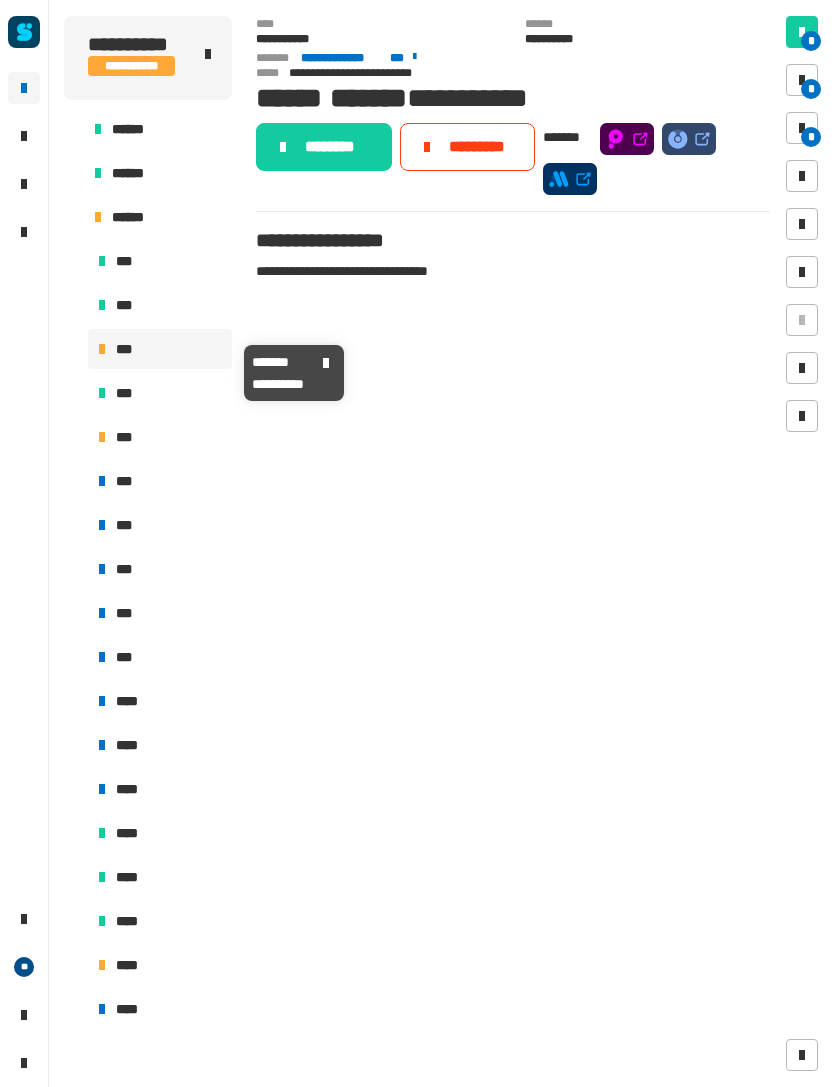 click at bounding box center (802, 80) 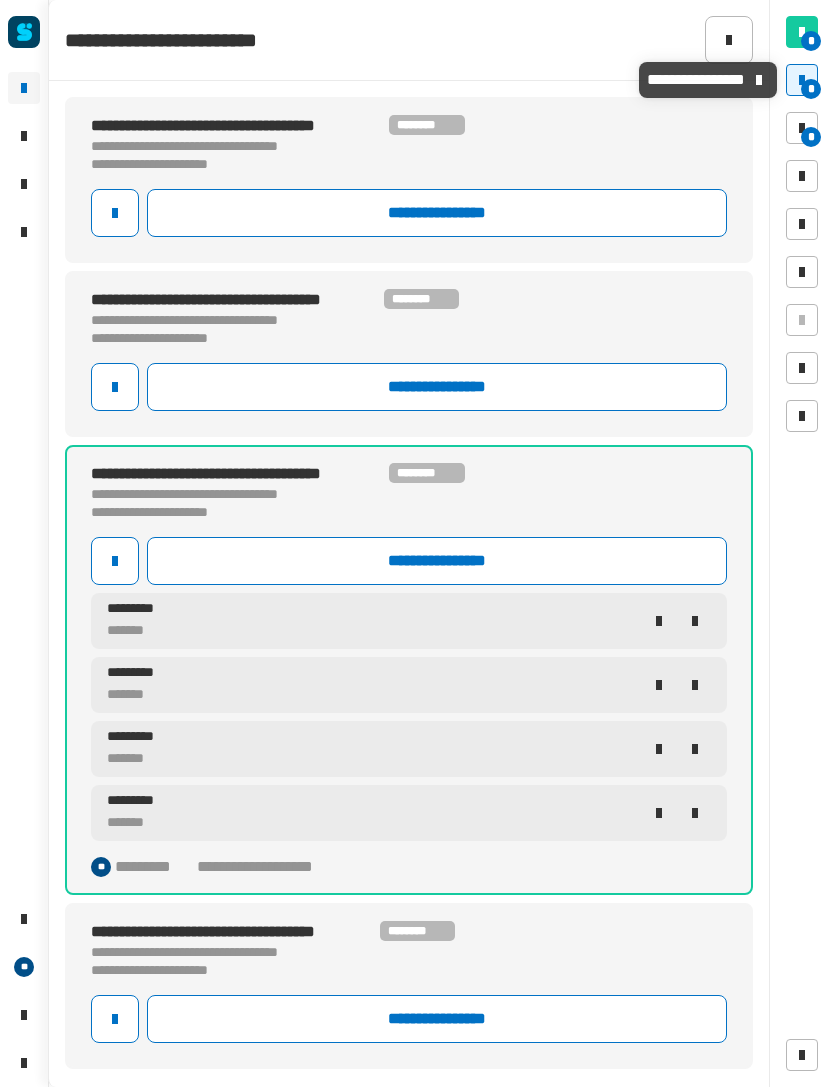 click on "**********" 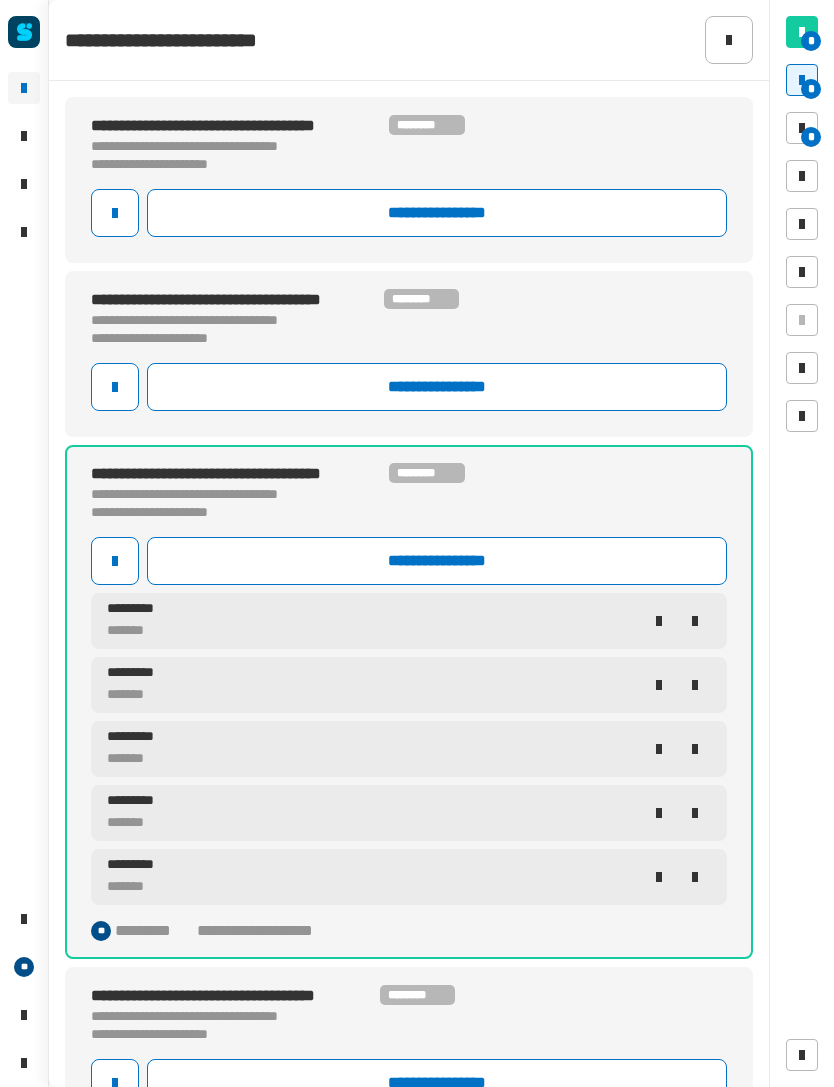 click on "**********" 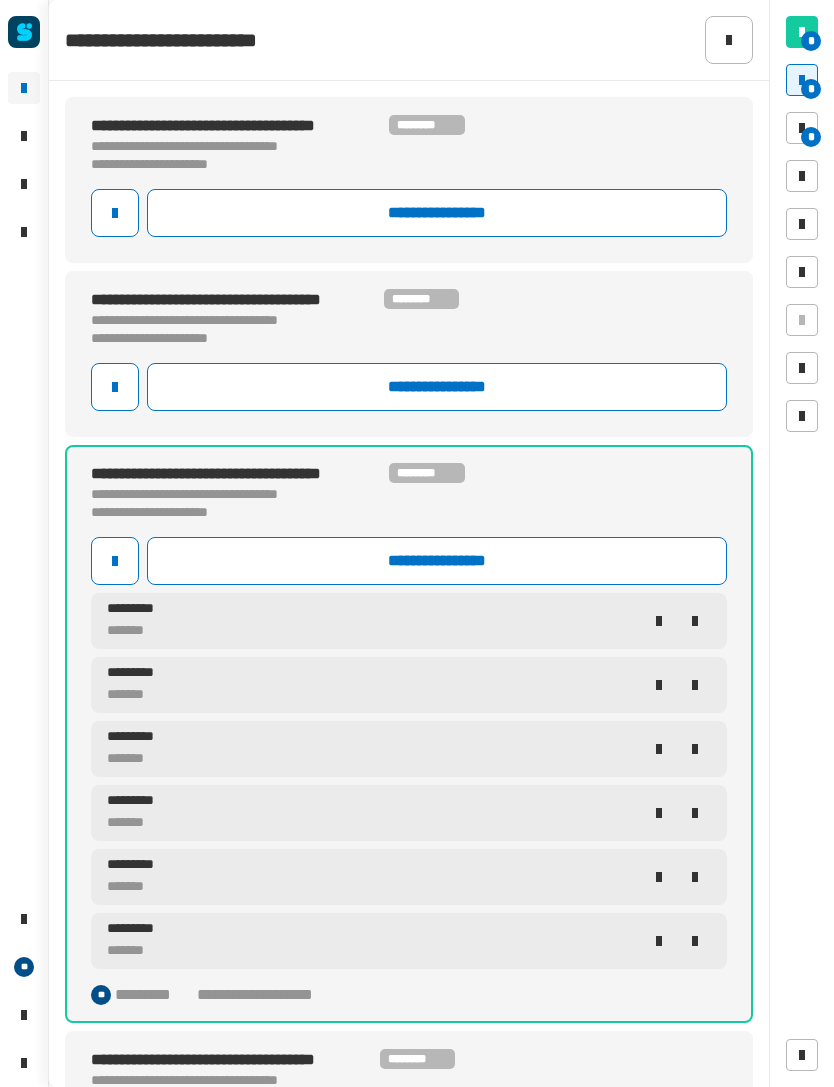 click on "**********" 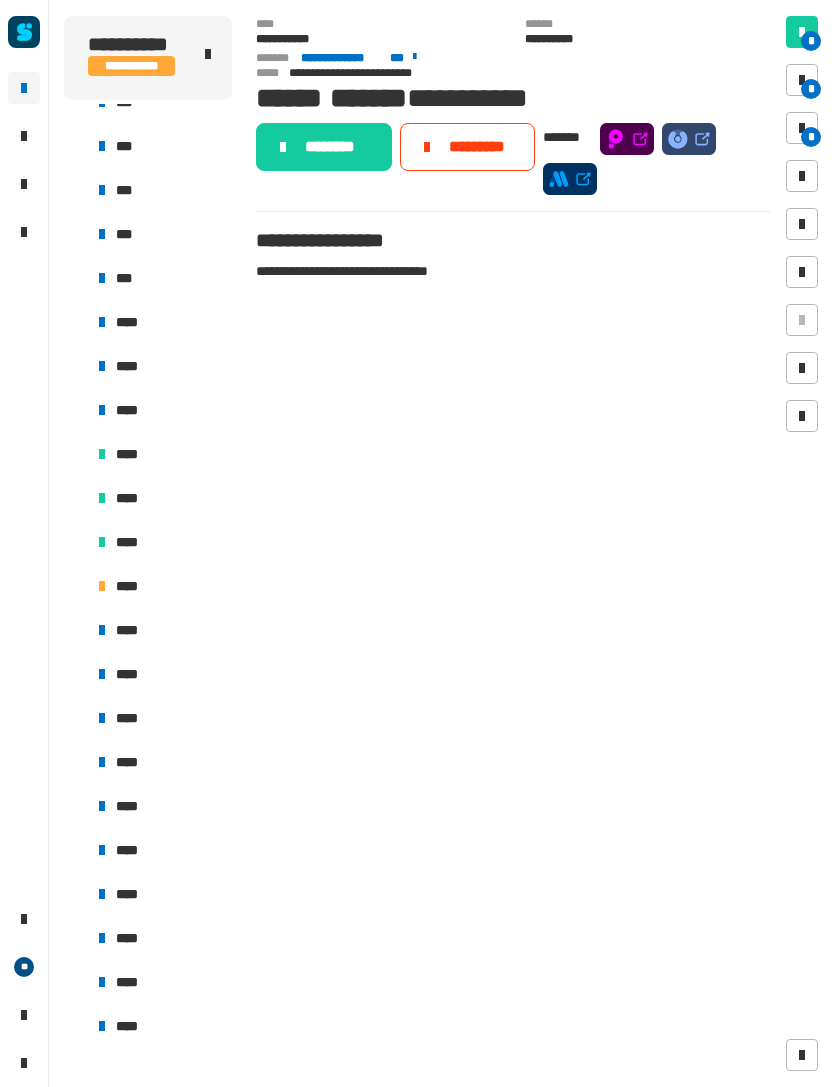 scroll, scrollTop: 967, scrollLeft: 0, axis: vertical 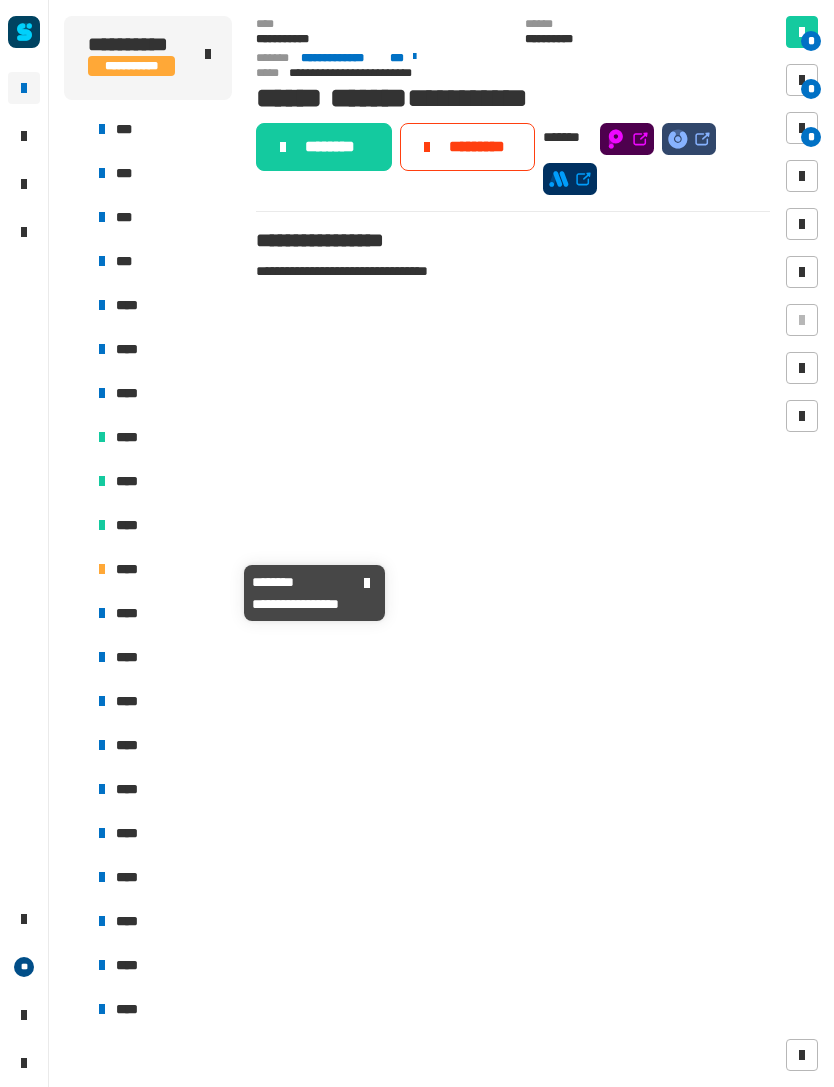 click on "****" at bounding box center (160, 569) 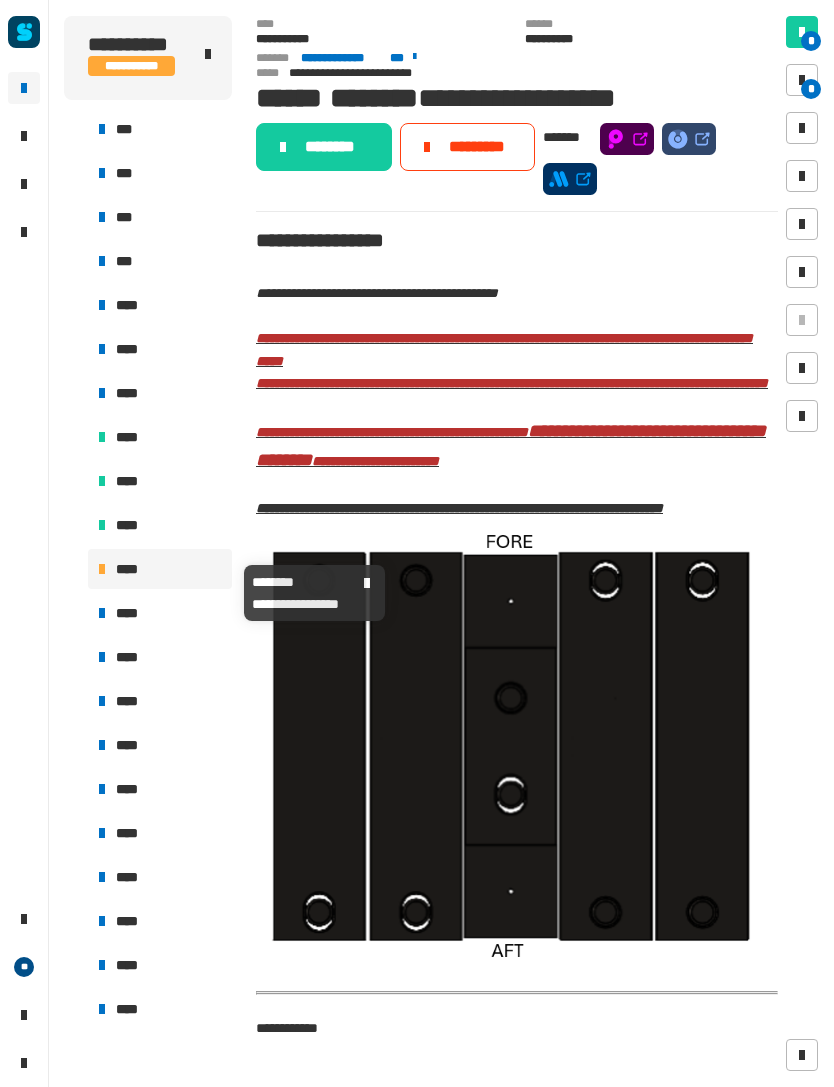 scroll, scrollTop: 0, scrollLeft: 0, axis: both 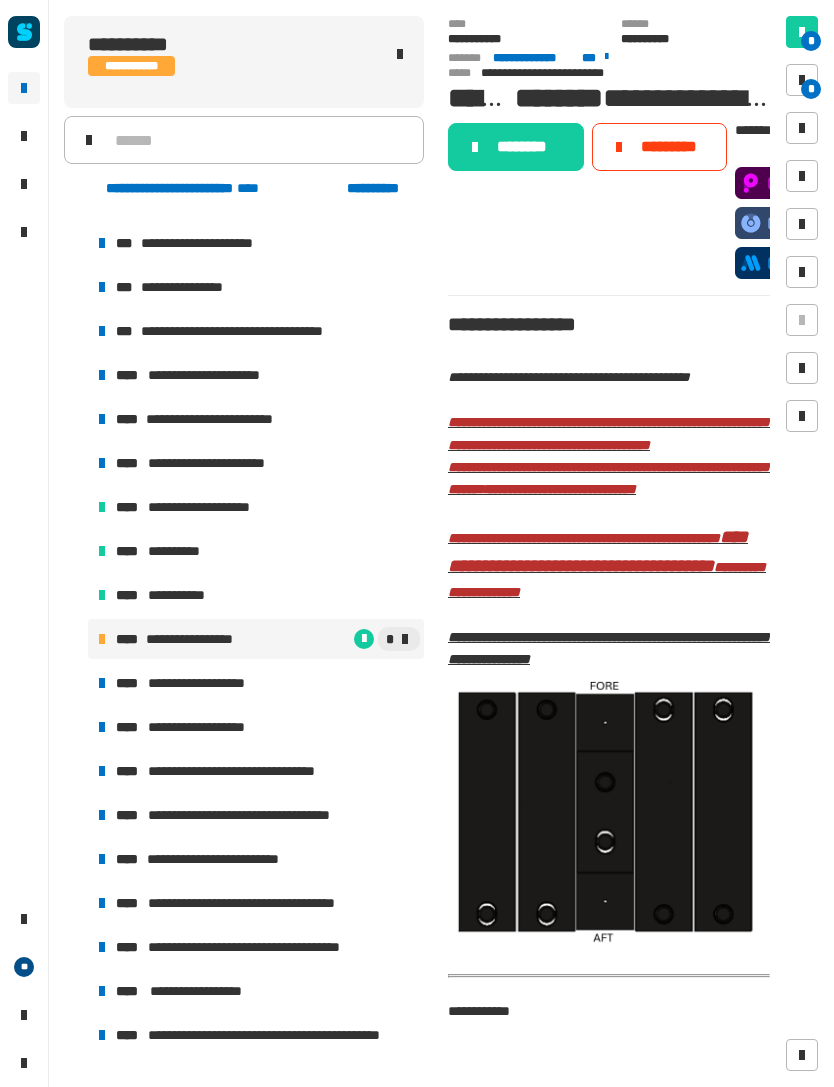 click on "**********" 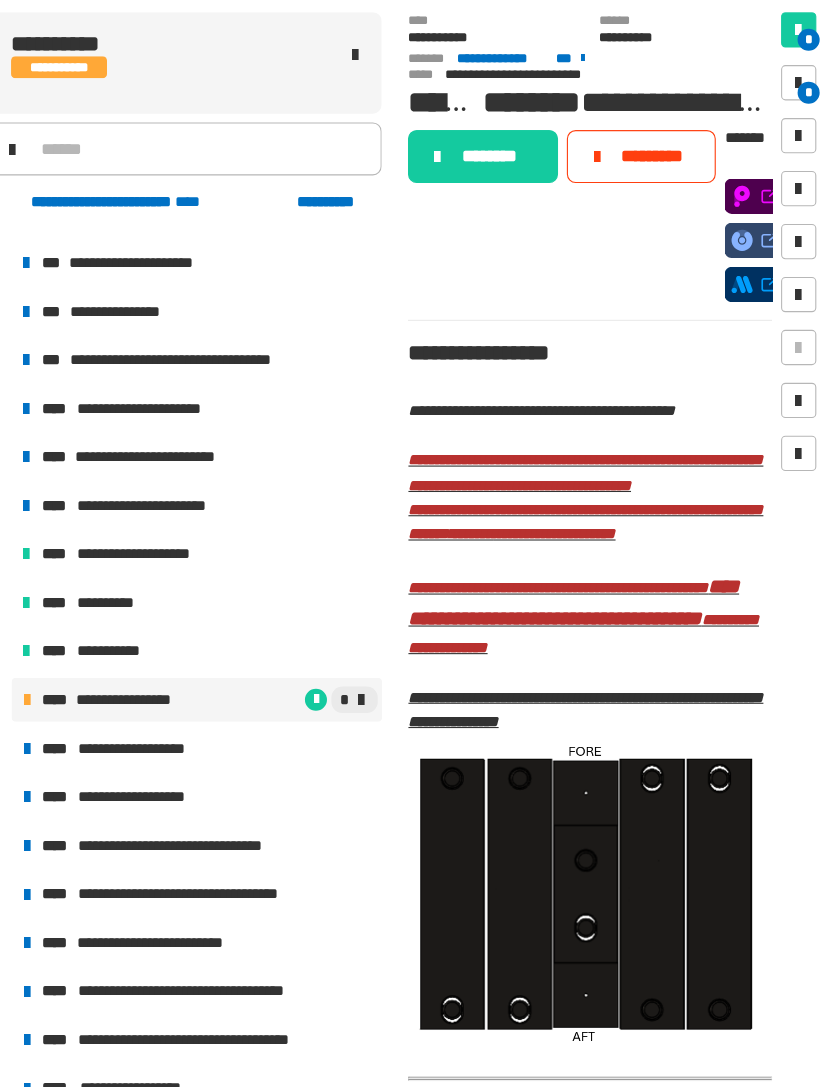 scroll, scrollTop: 0, scrollLeft: 0, axis: both 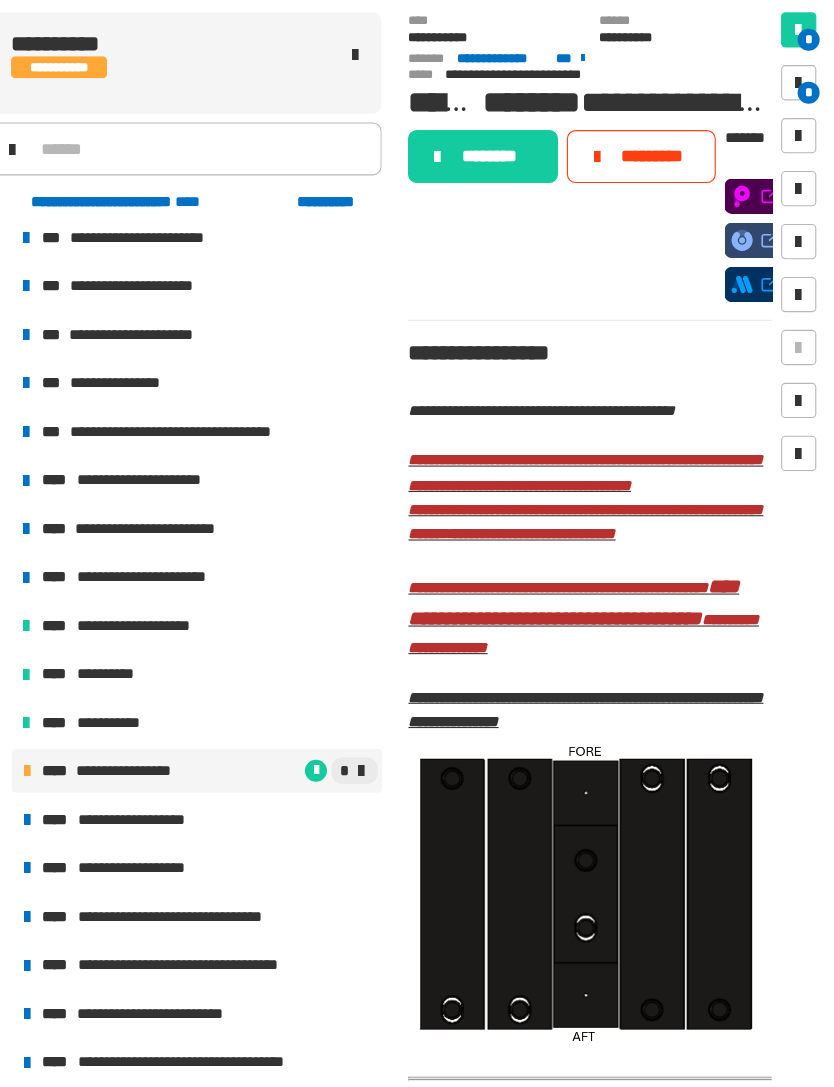 click on "**********" at bounding box center (256, 660) 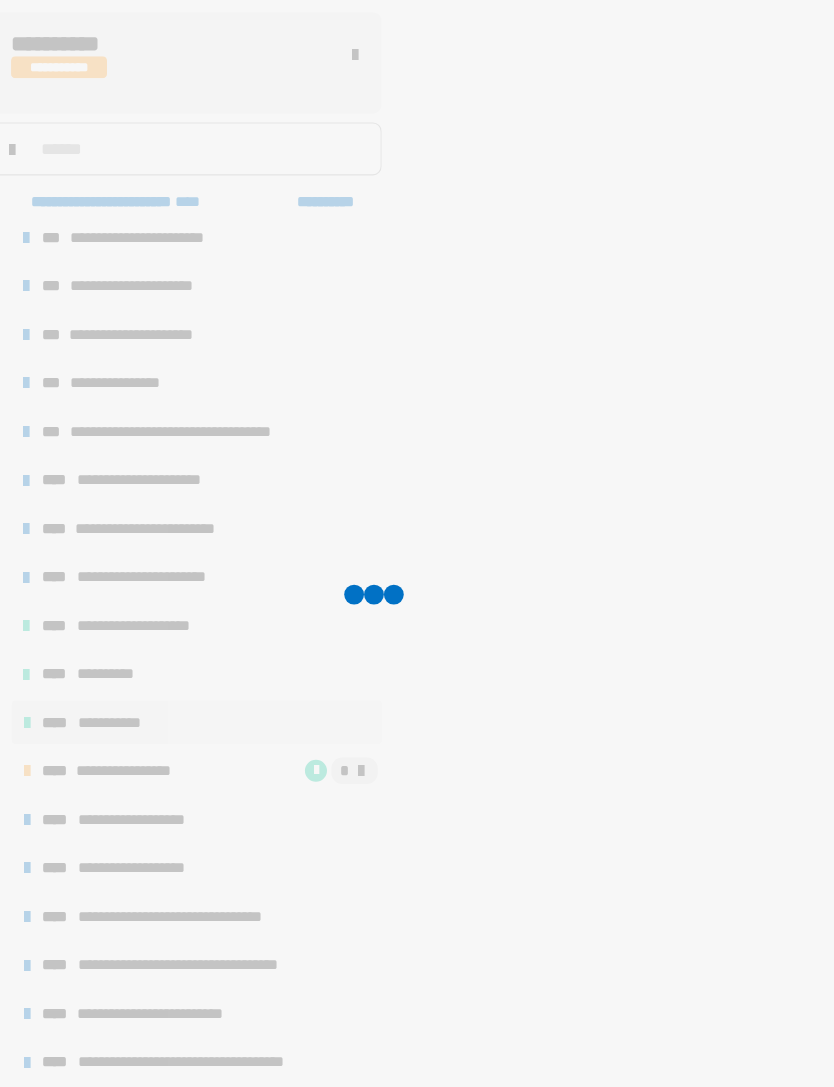click 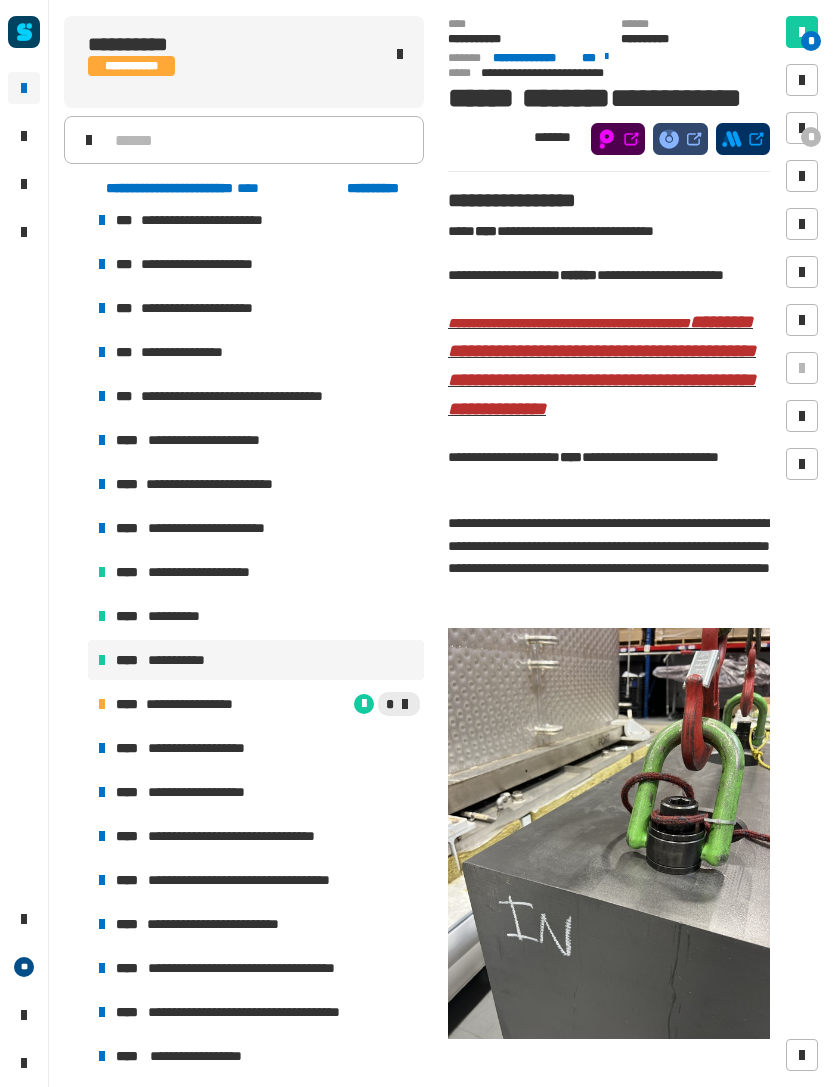 click on "**********" at bounding box center (196, 704) 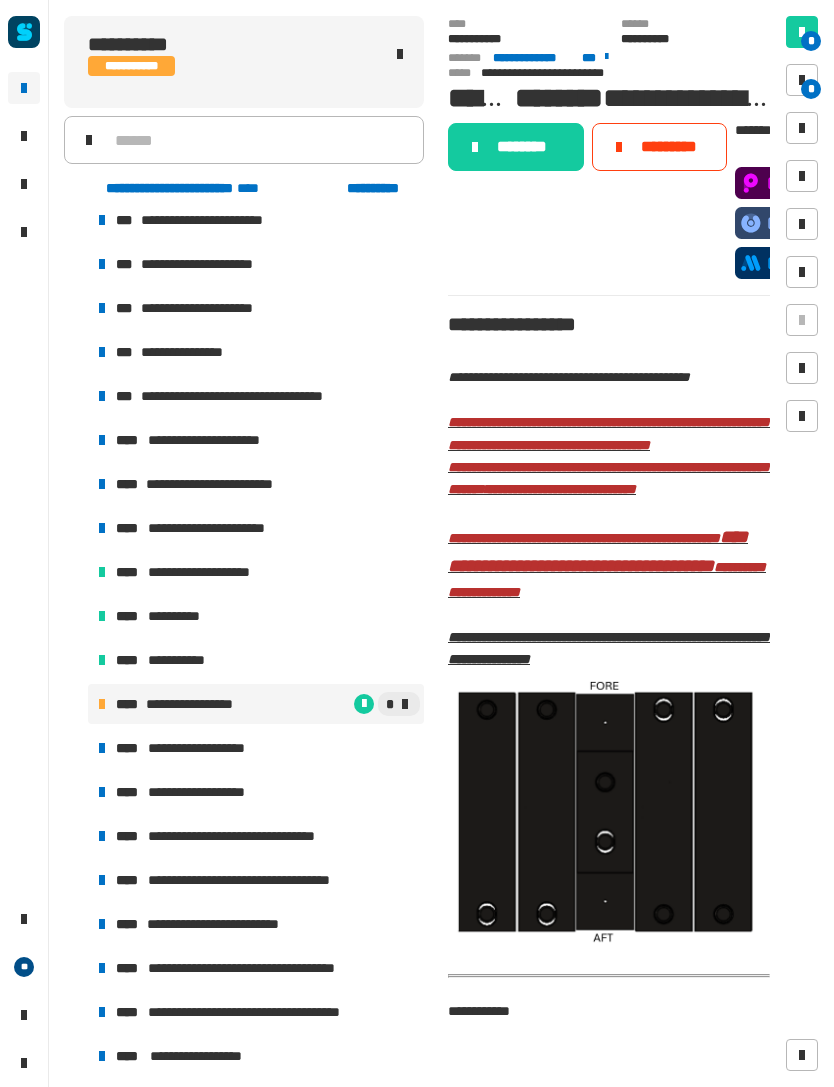 click on "**********" at bounding box center [256, 660] 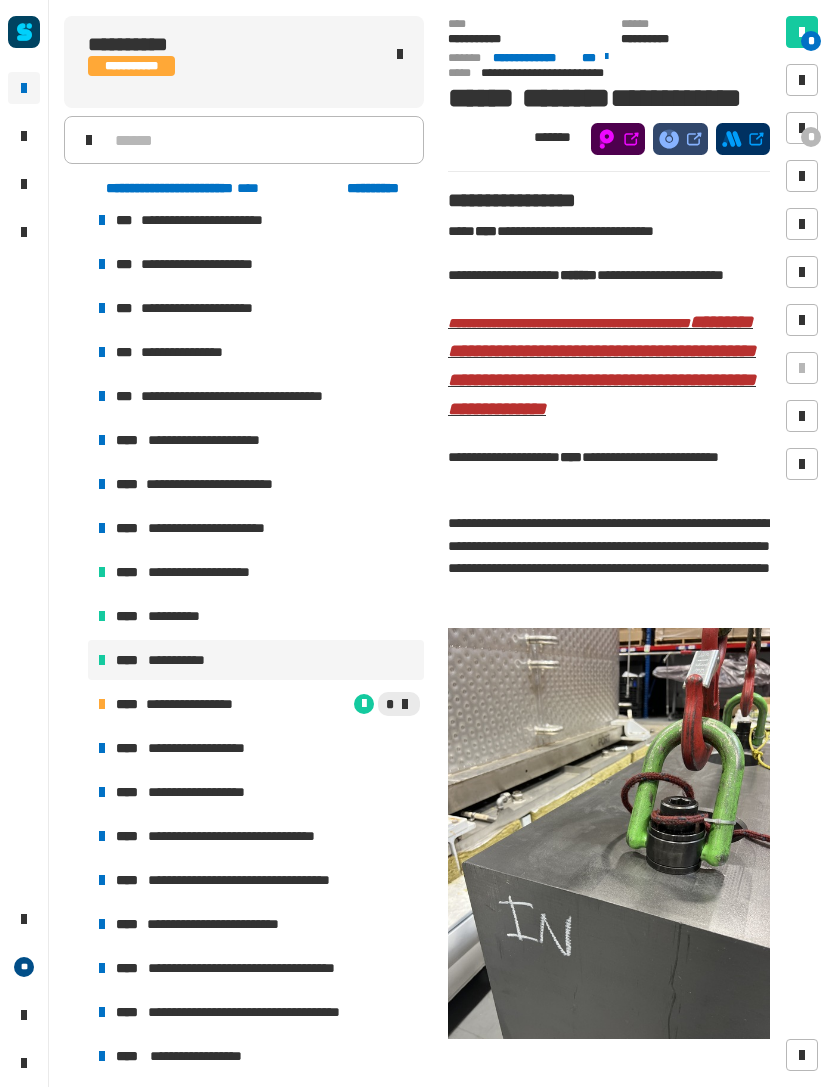 click on "**********" at bounding box center (196, 704) 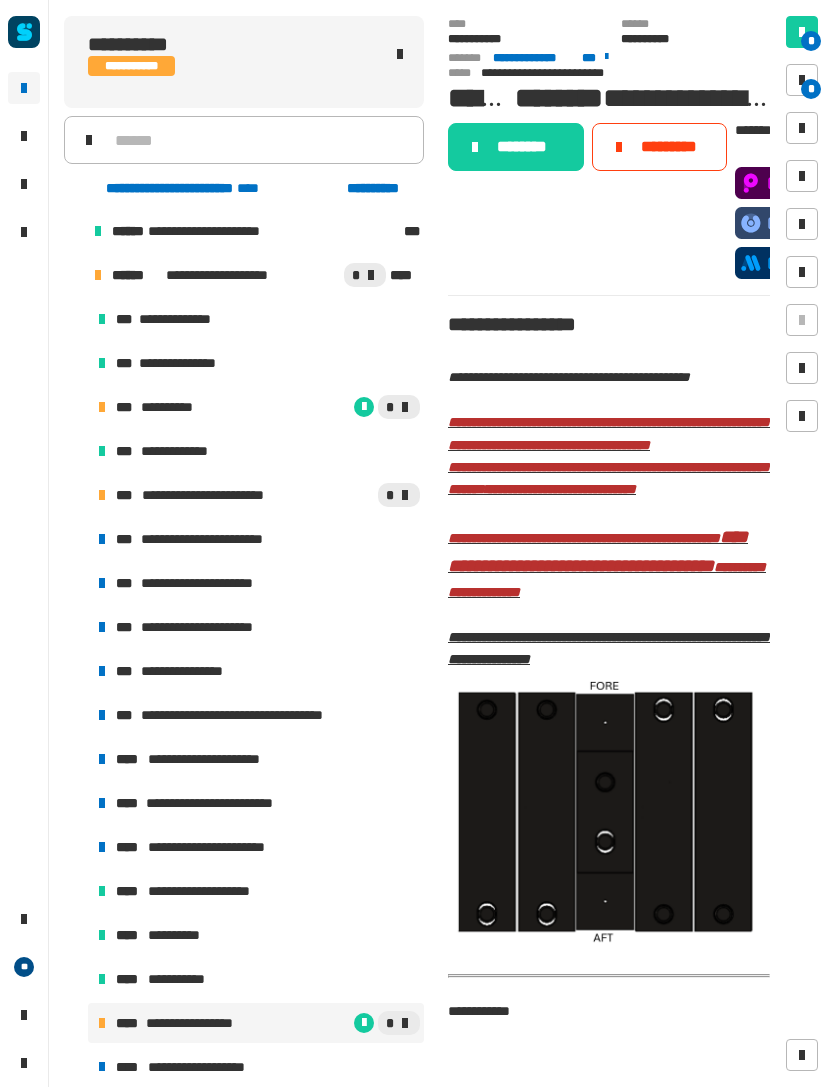 scroll, scrollTop: 591, scrollLeft: 0, axis: vertical 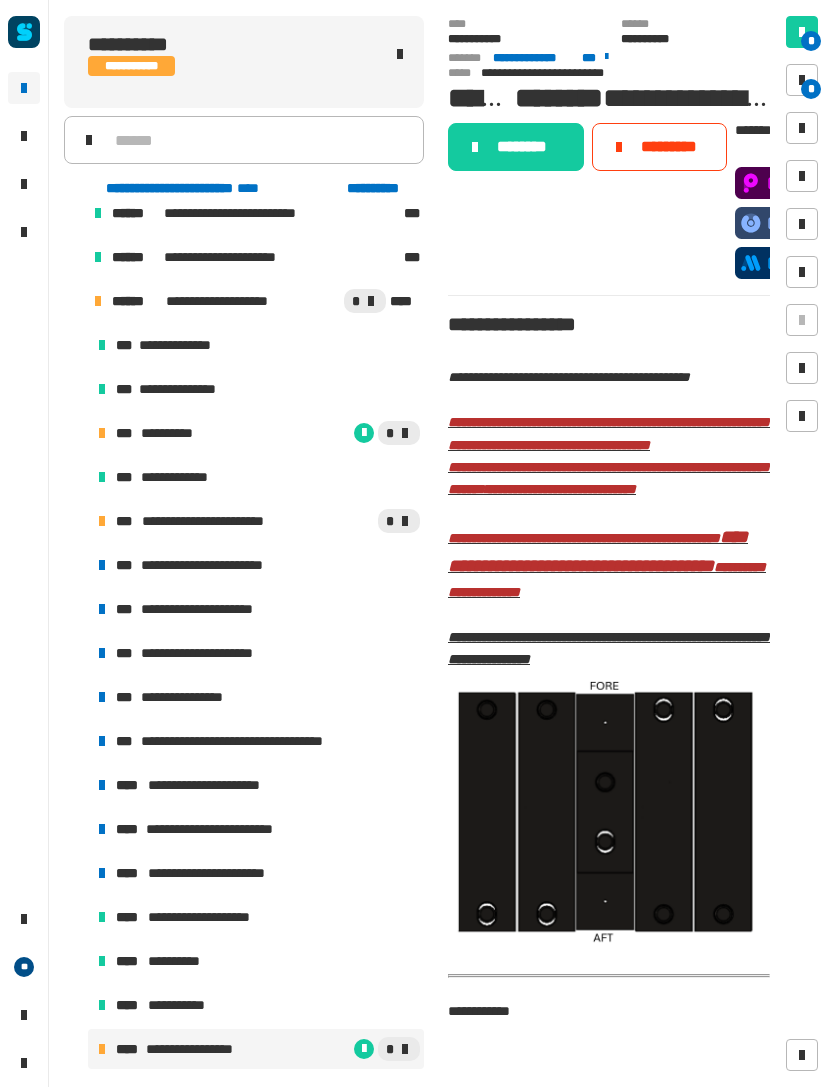 click on "**********" at bounding box center (256, 433) 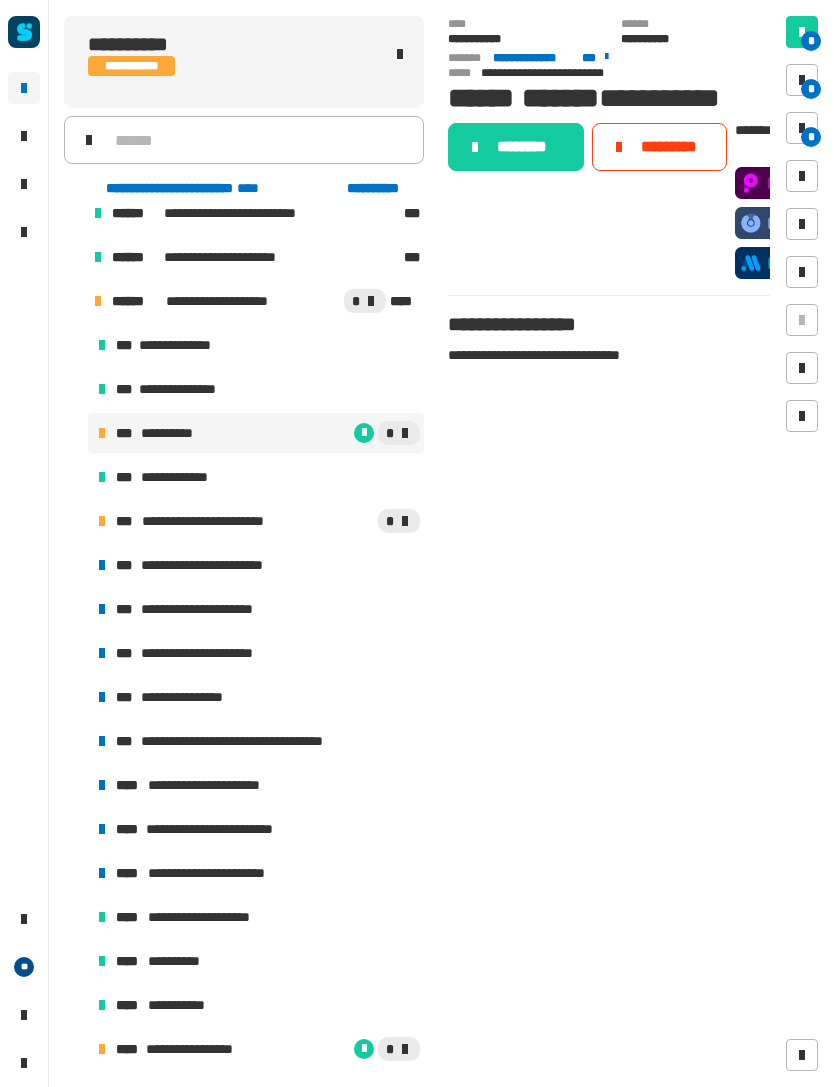 click at bounding box center (802, 80) 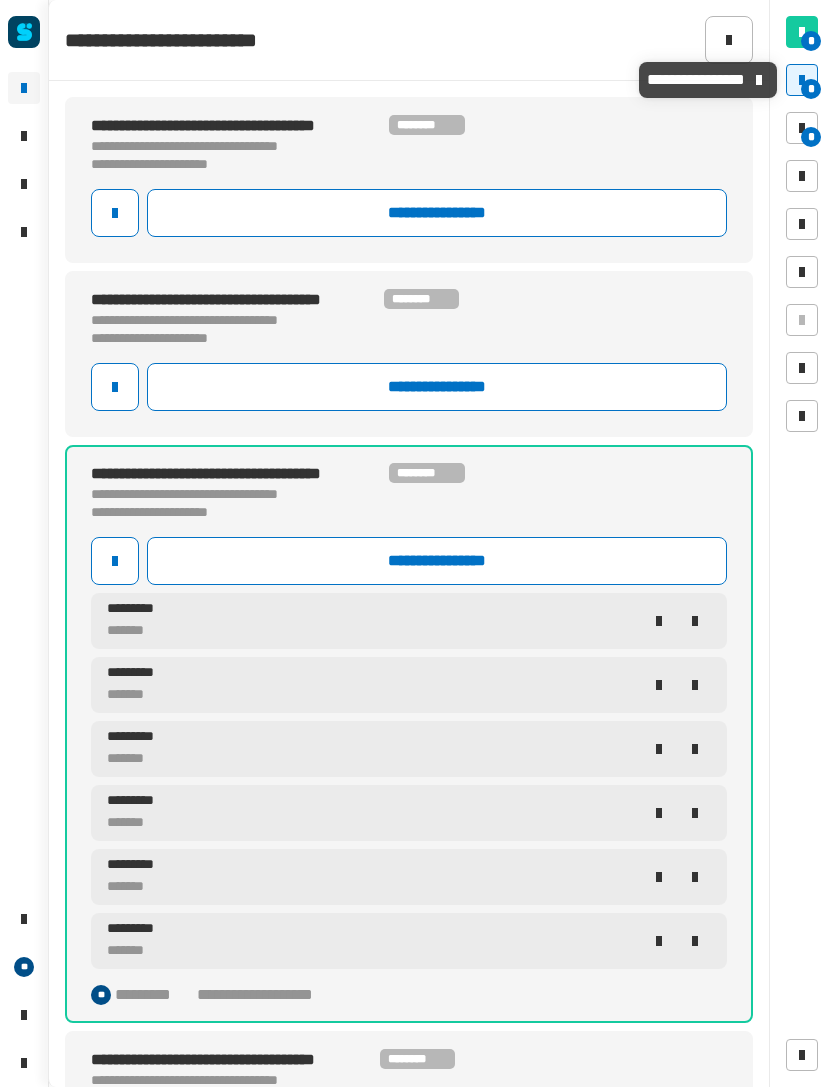 click on "**********" 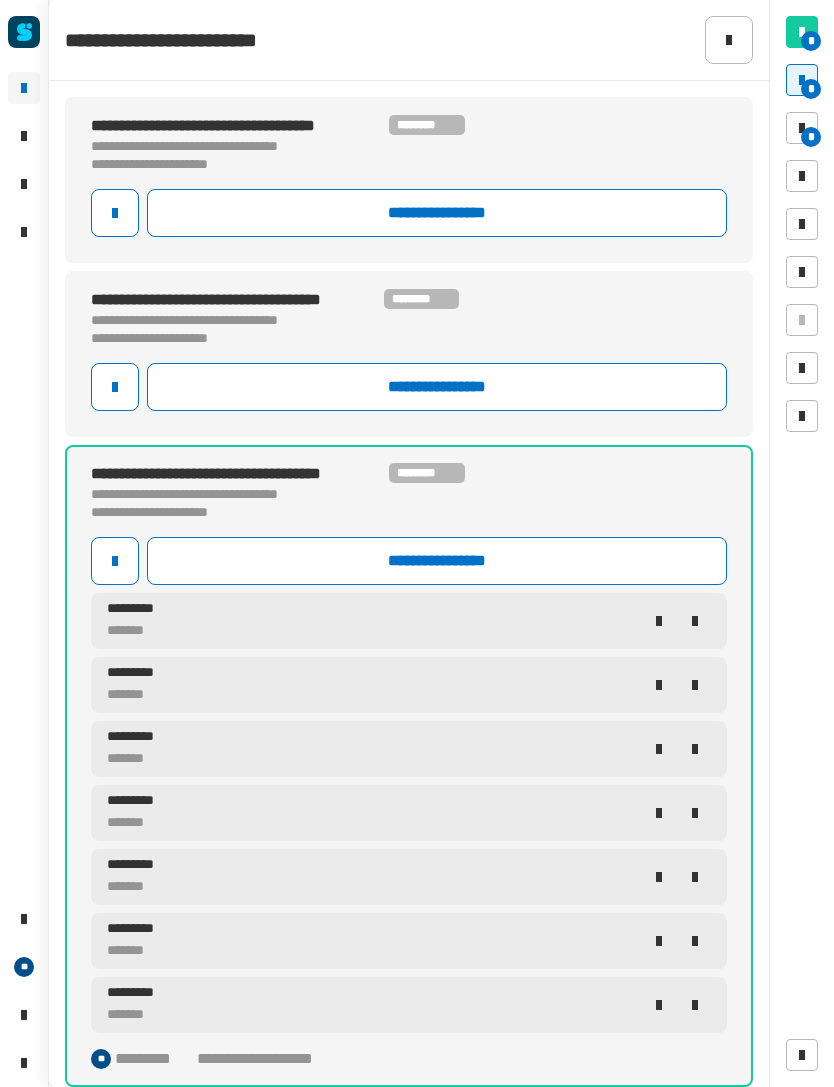 click 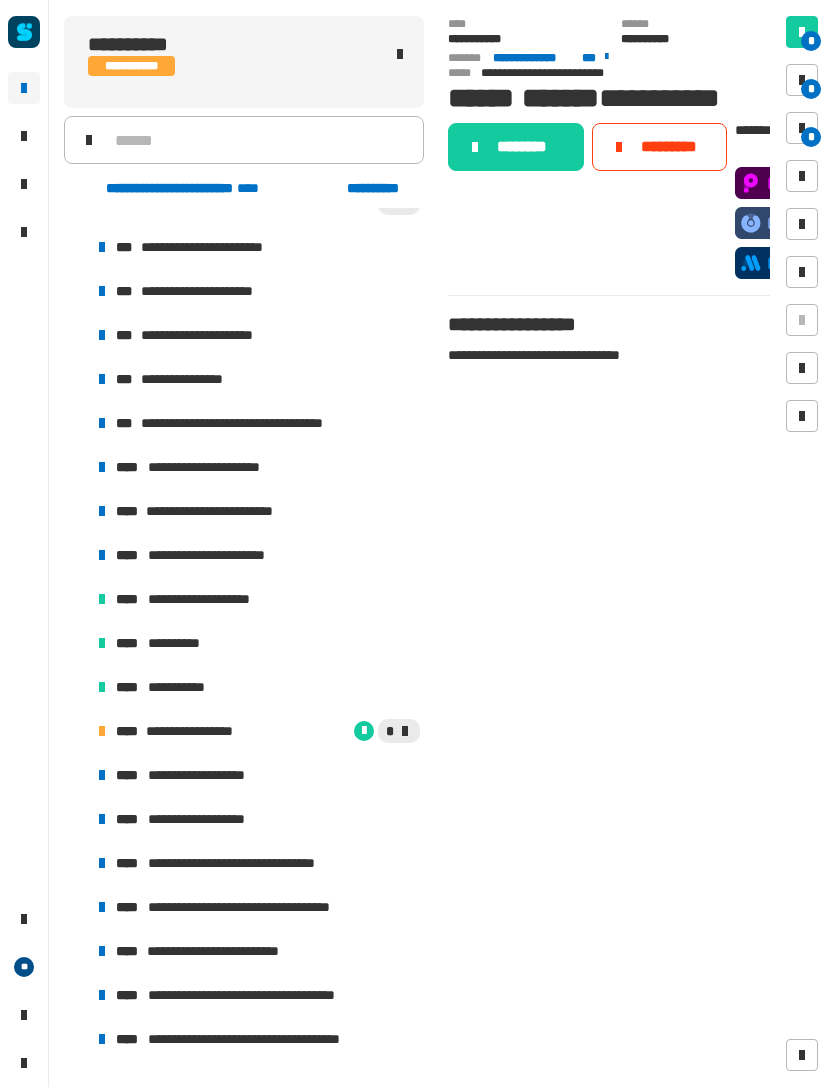scroll, scrollTop: 922, scrollLeft: 0, axis: vertical 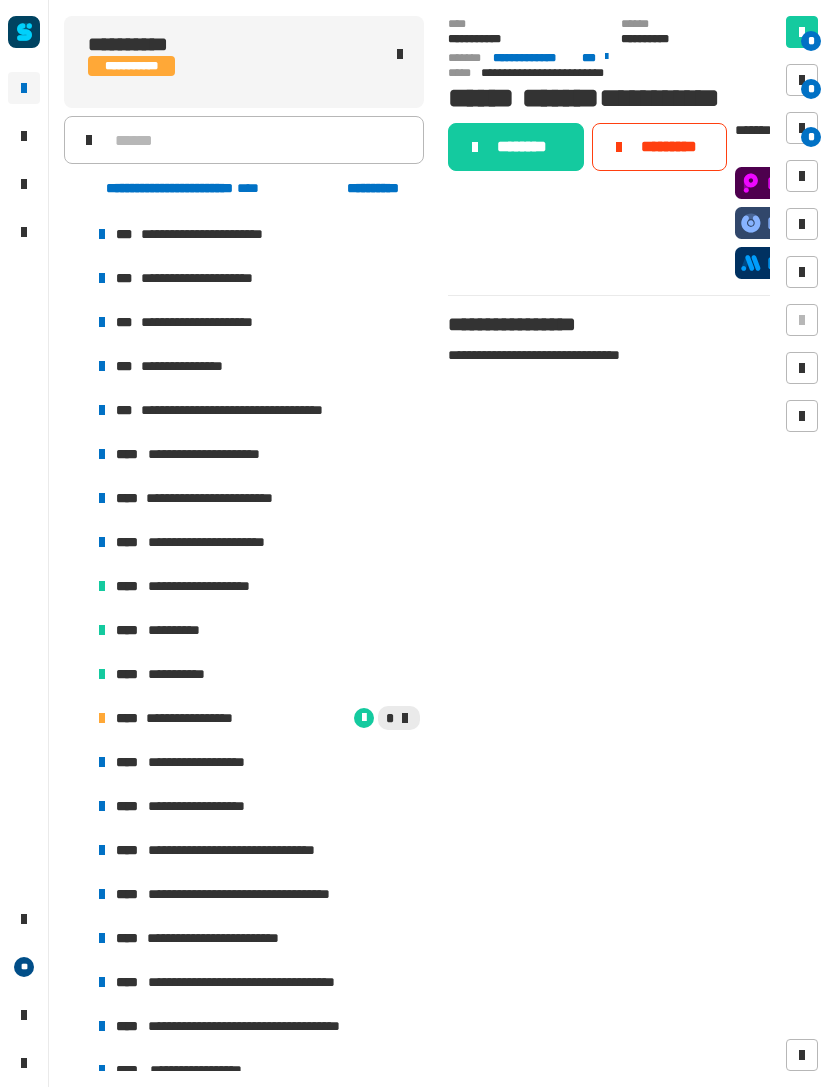 click on "**********" at bounding box center [256, 718] 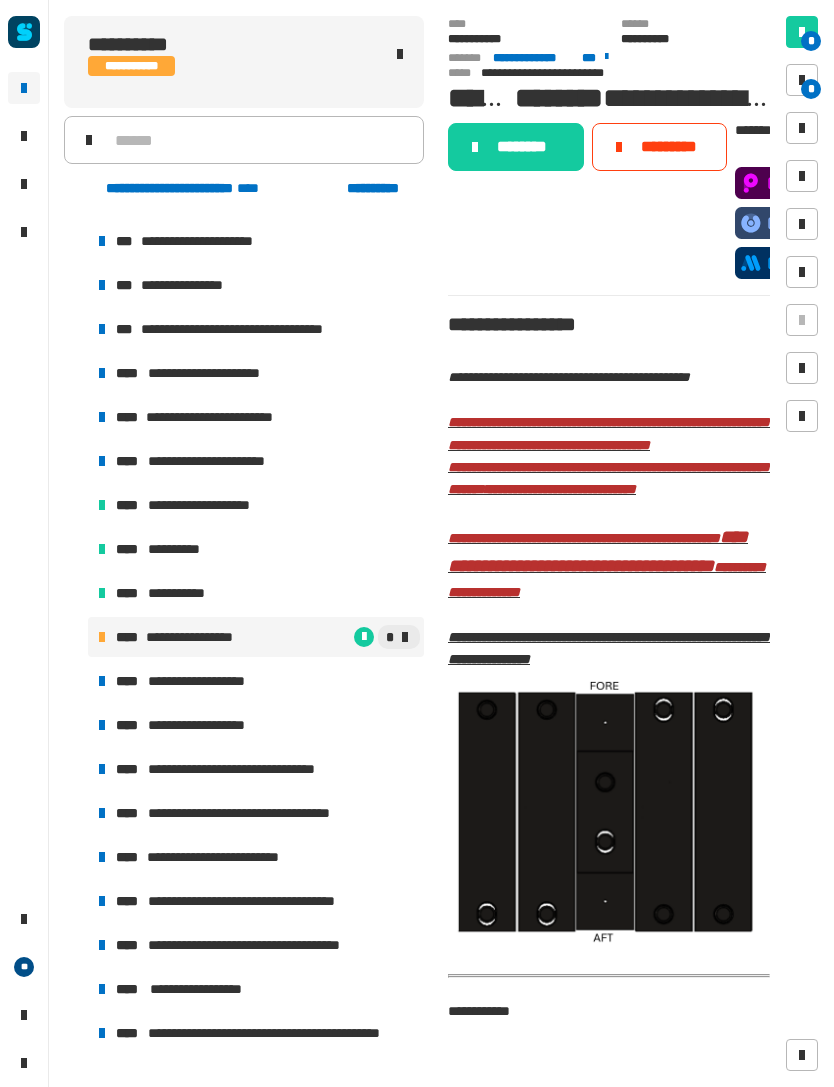 scroll, scrollTop: 1016, scrollLeft: 0, axis: vertical 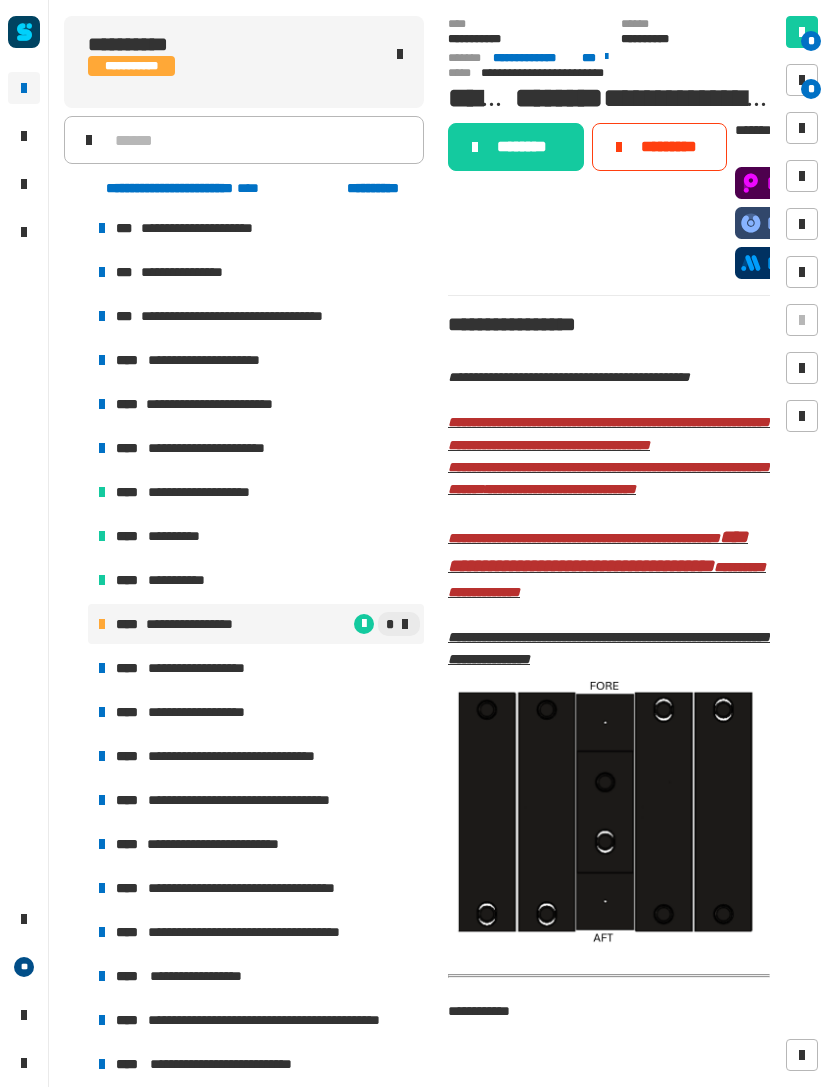 click on "**********" at bounding box center [256, 668] 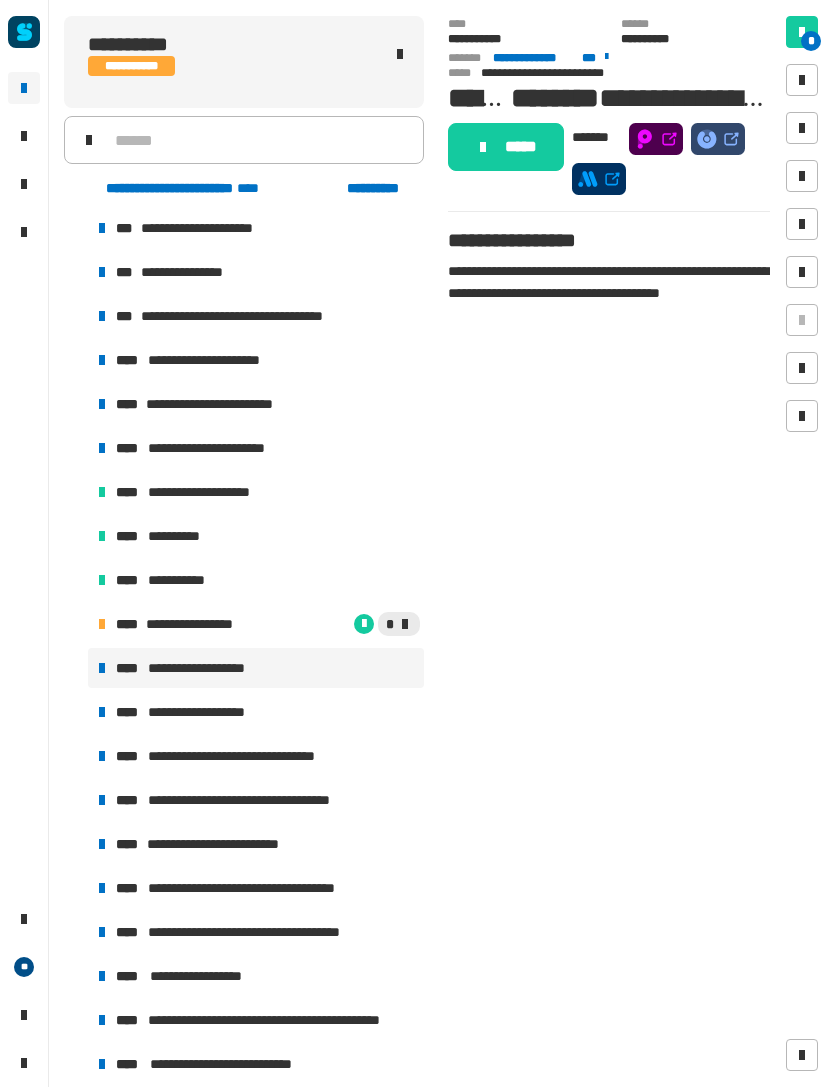 click on "**********" at bounding box center (256, 712) 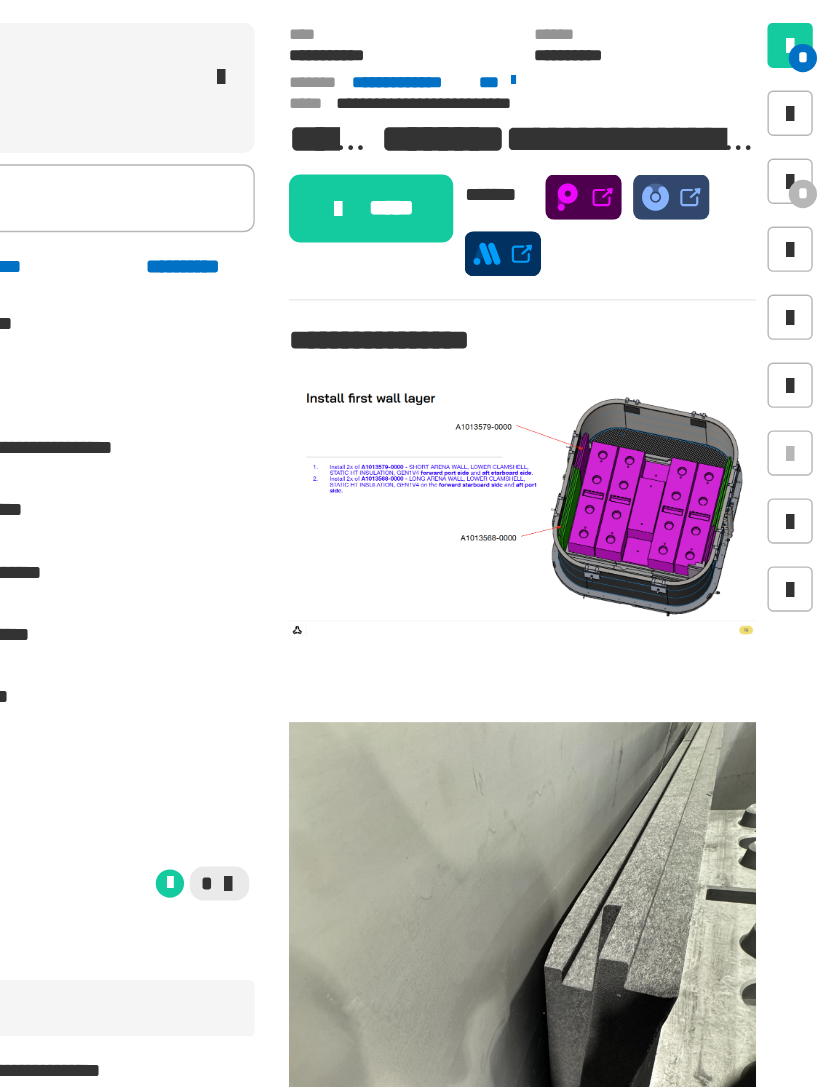 scroll, scrollTop: 0, scrollLeft: 0, axis: both 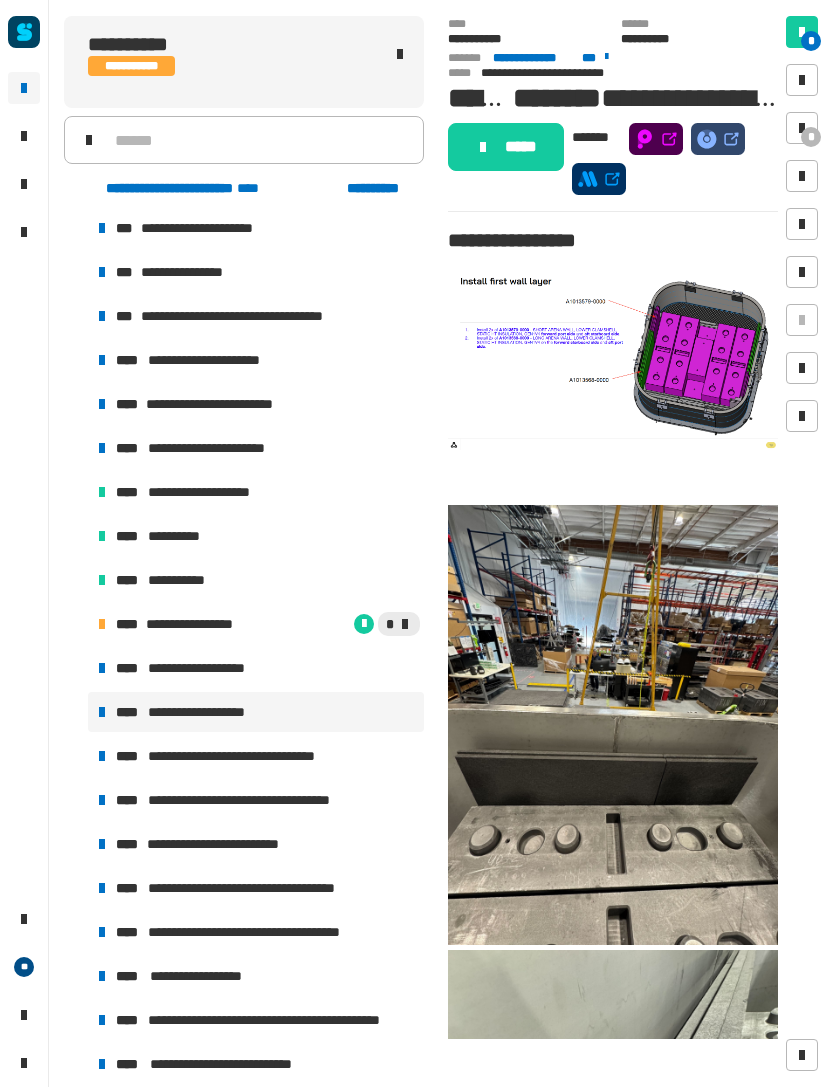 click on "**********" at bounding box center (256, 228) 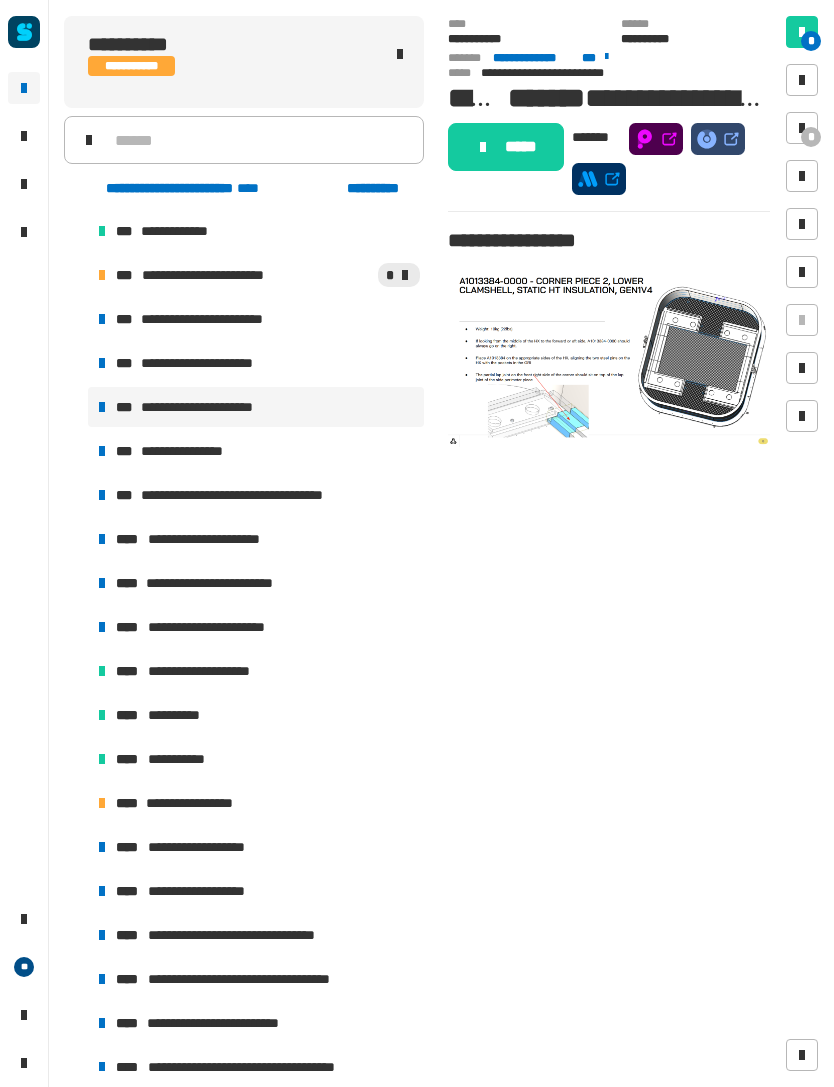 scroll, scrollTop: 764, scrollLeft: 0, axis: vertical 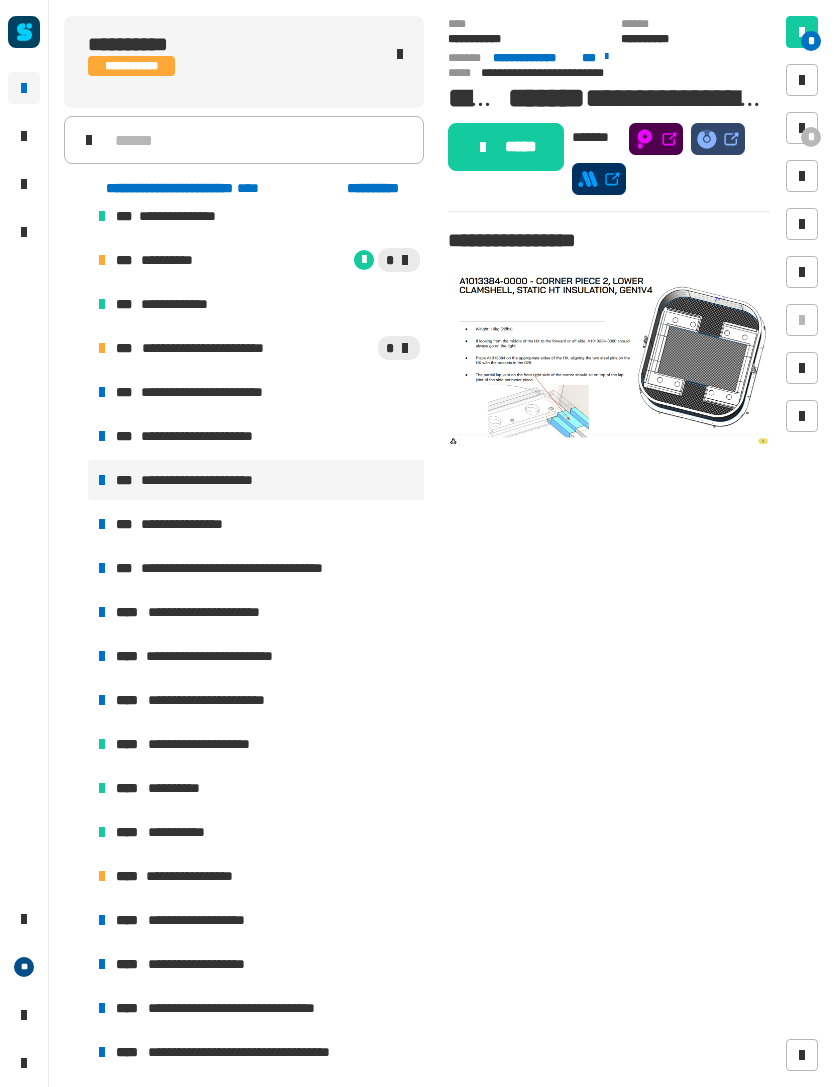 click on "**********" at bounding box center [256, 392] 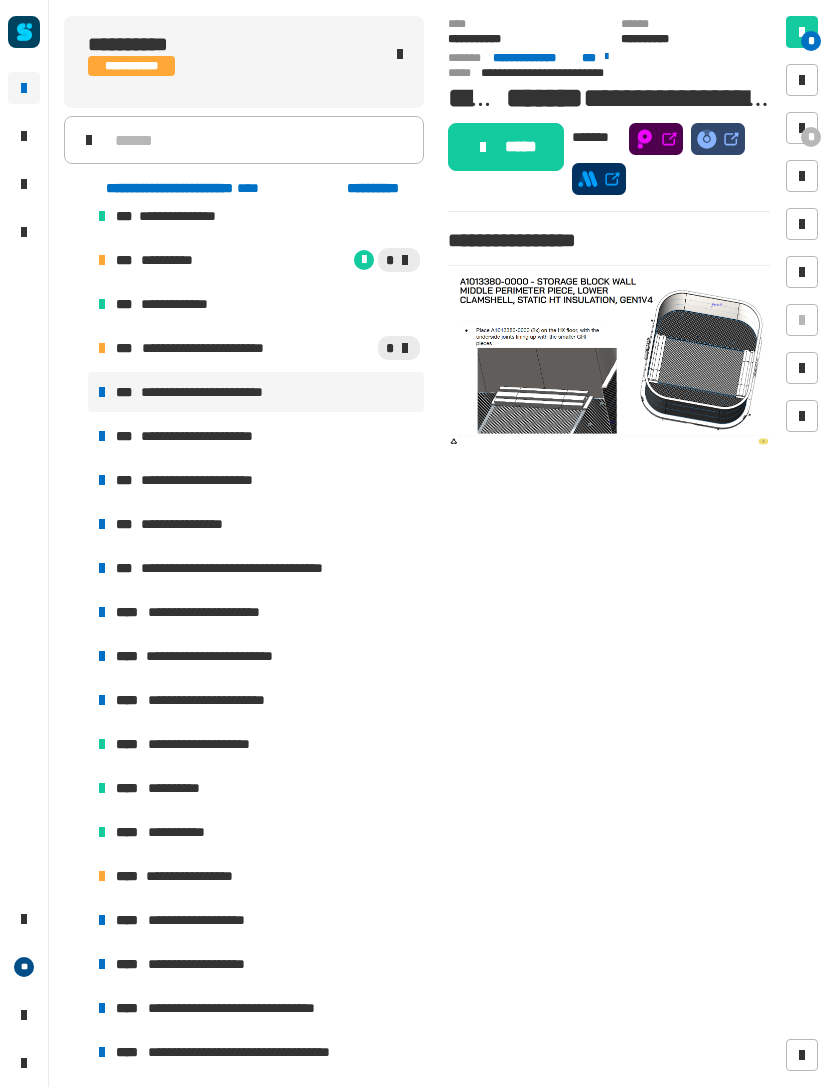 click at bounding box center [802, 128] 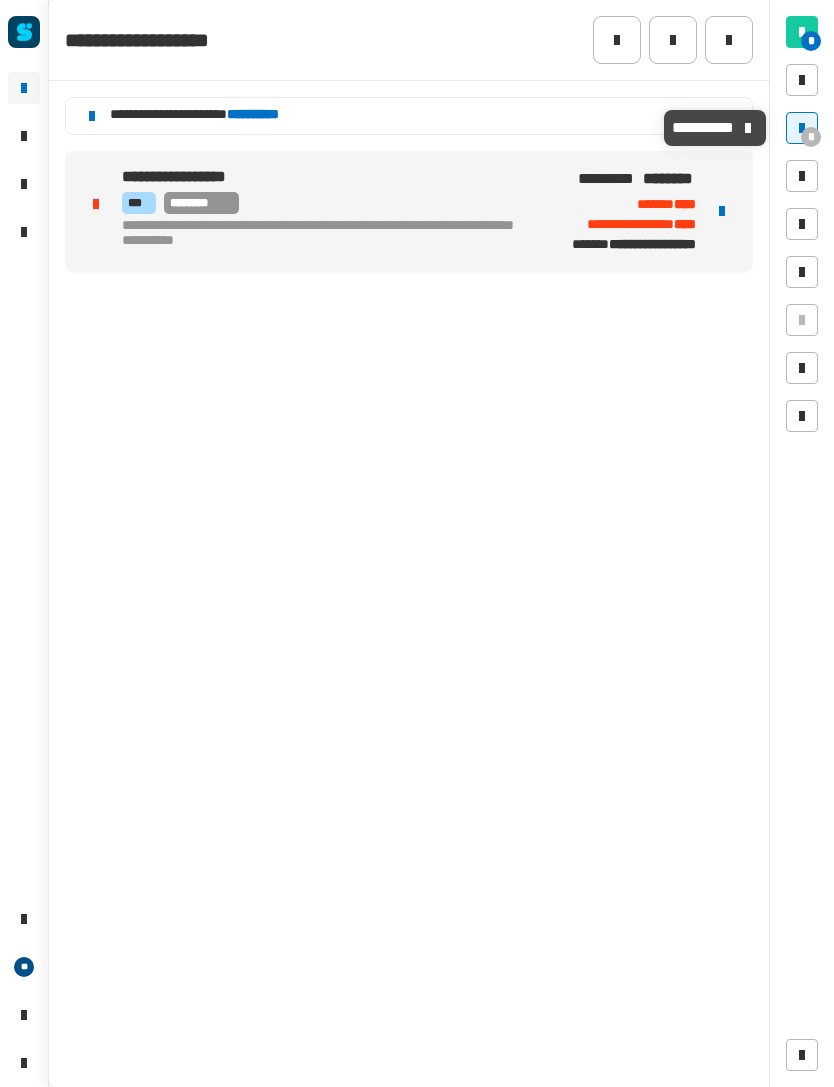 click 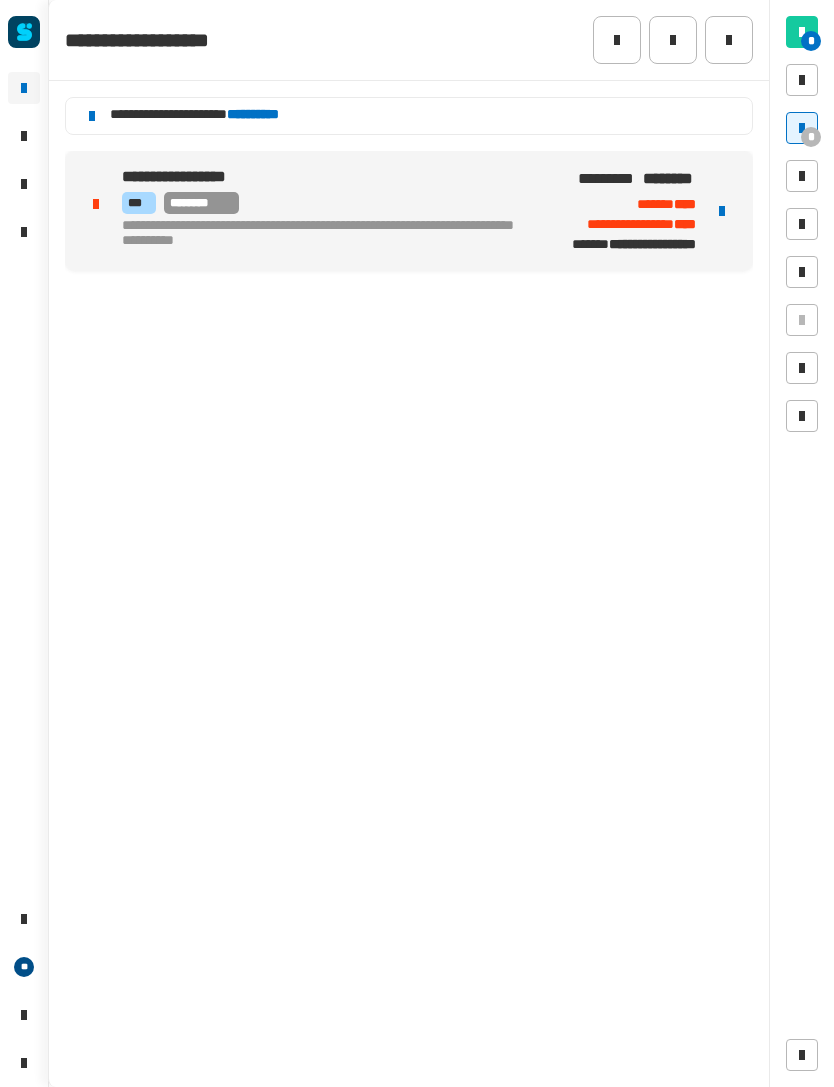 click on "*******" 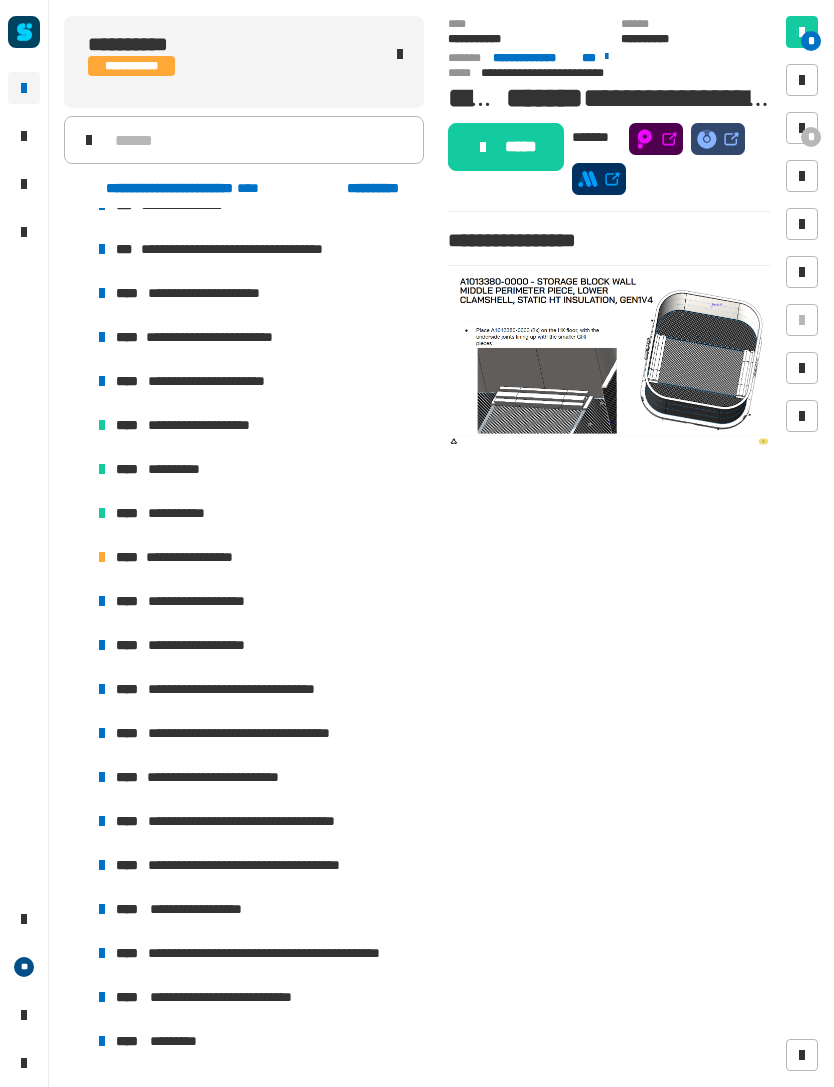 scroll, scrollTop: 1095, scrollLeft: 0, axis: vertical 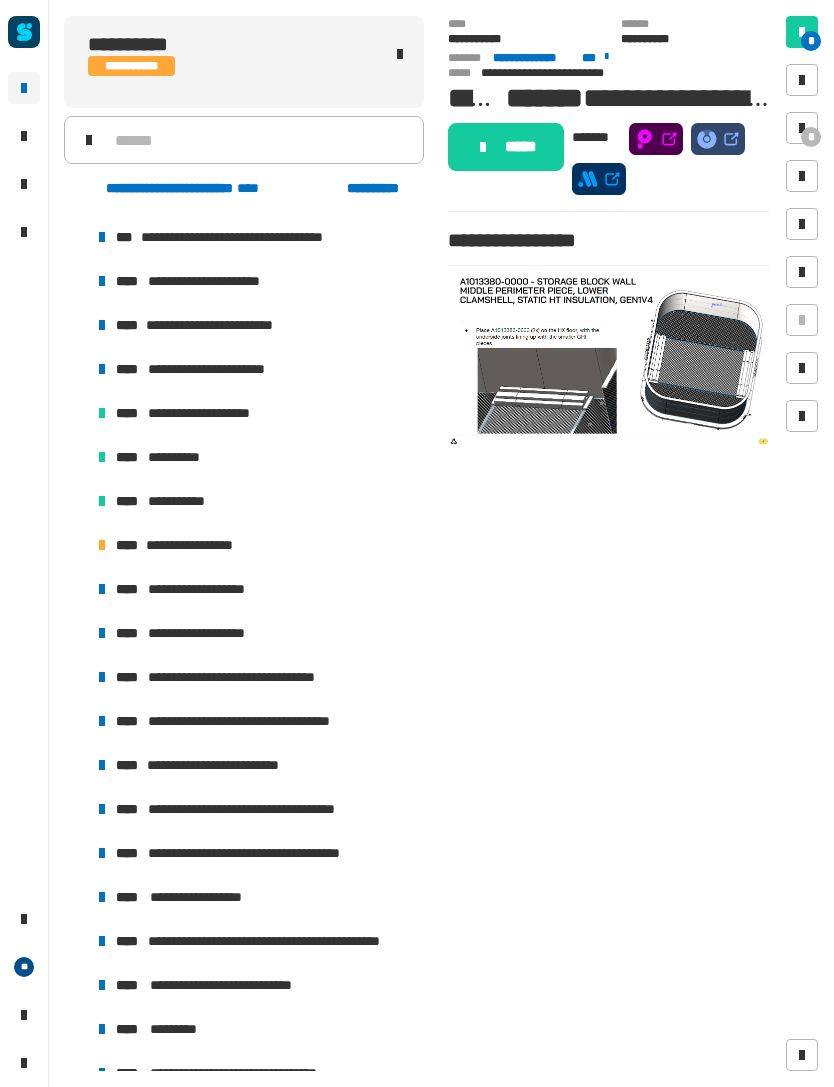 click on "**********" at bounding box center [256, 677] 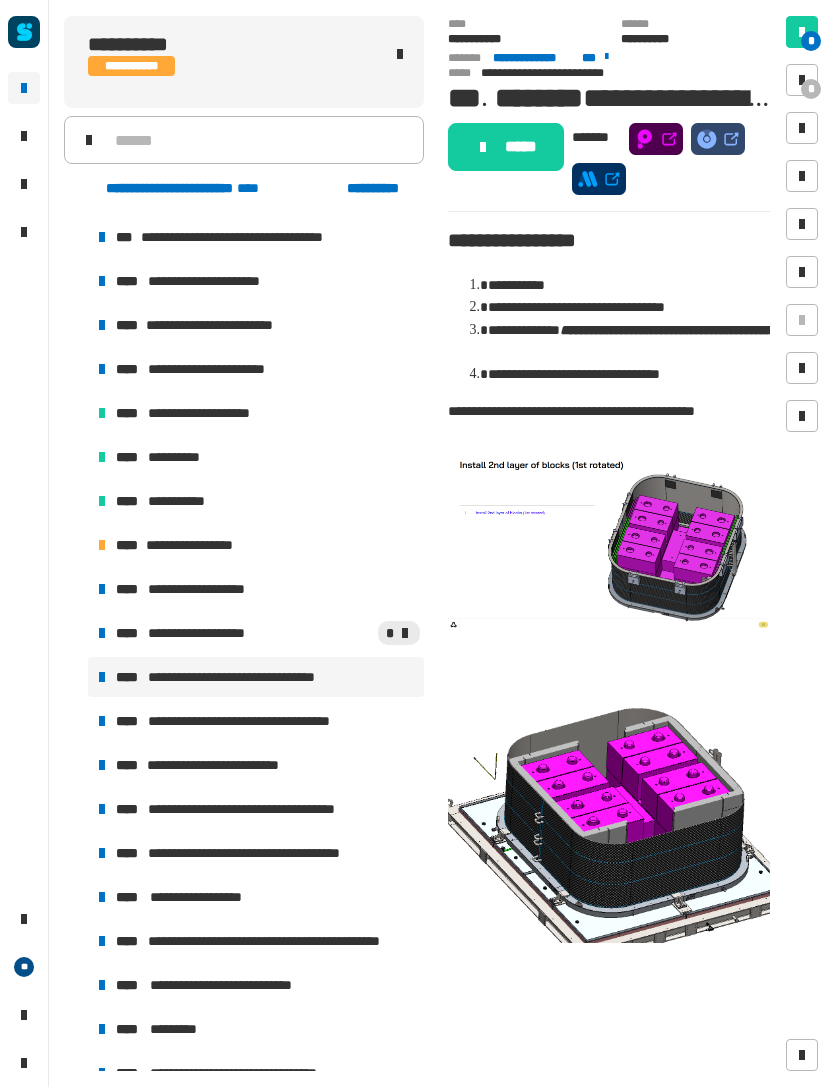 click on "**********" at bounding box center [203, 633] 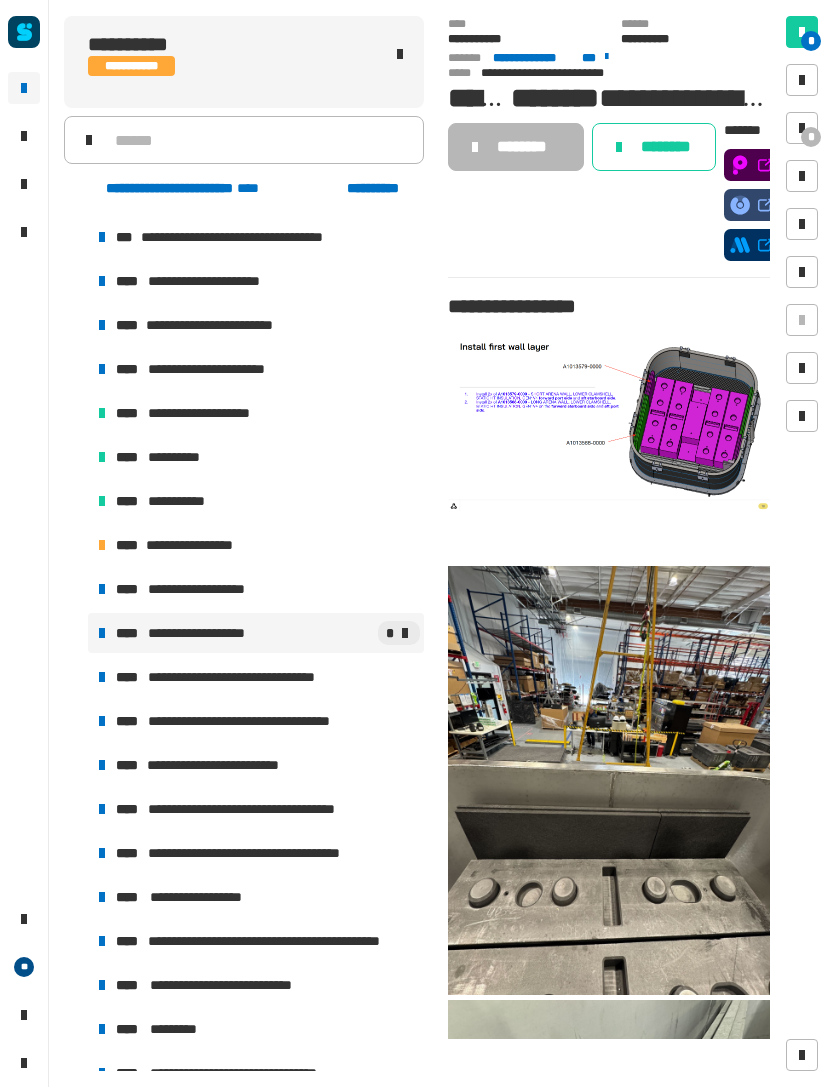 click on "**********" at bounding box center (256, 677) 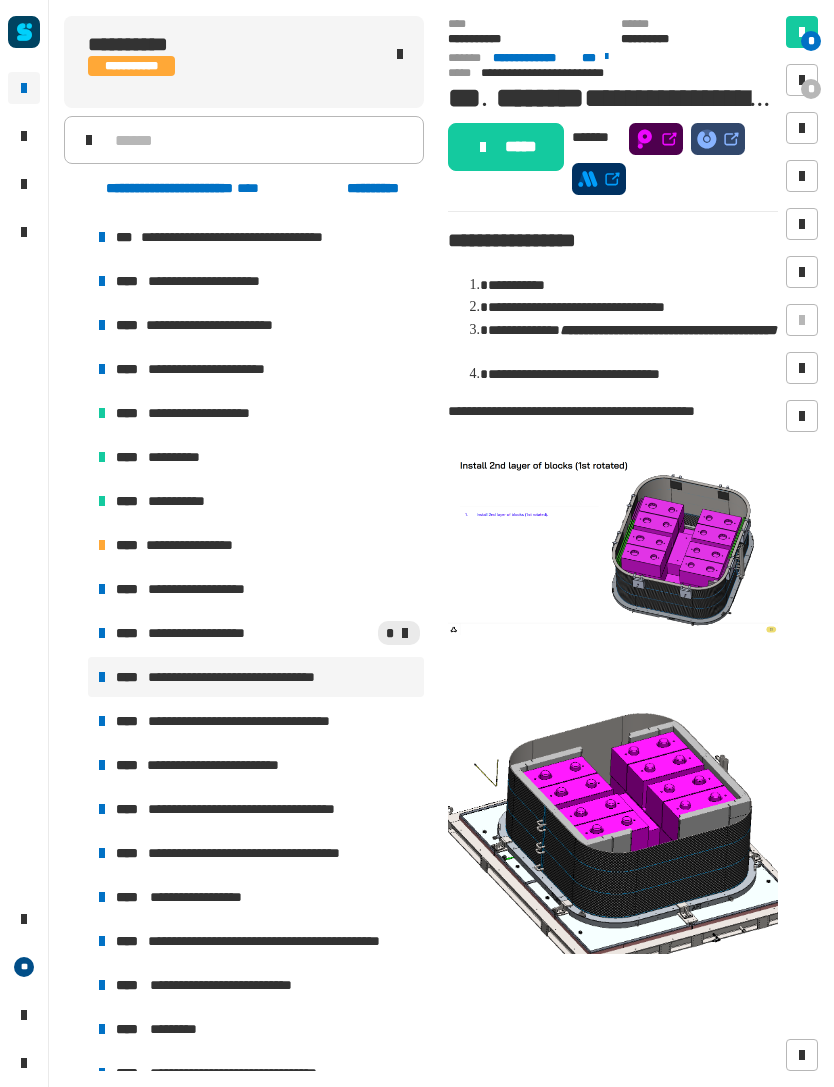 scroll, scrollTop: 0, scrollLeft: 0, axis: both 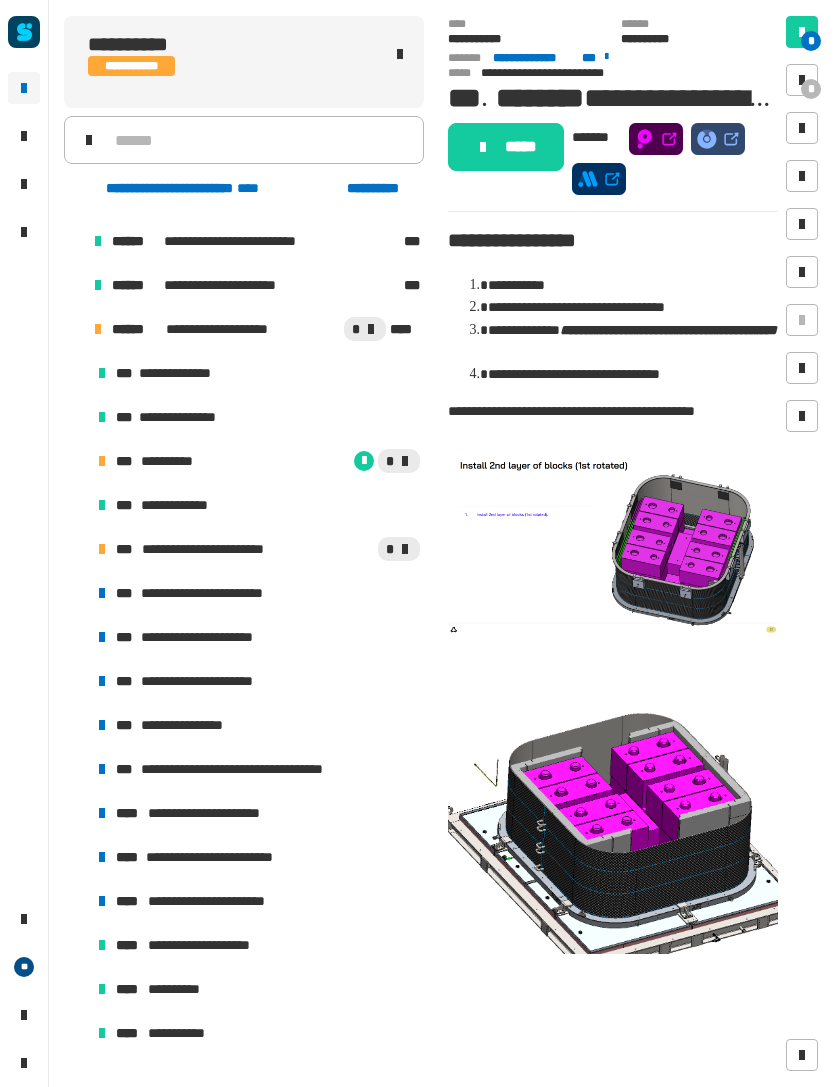 click on "*" at bounding box center [312, 461] 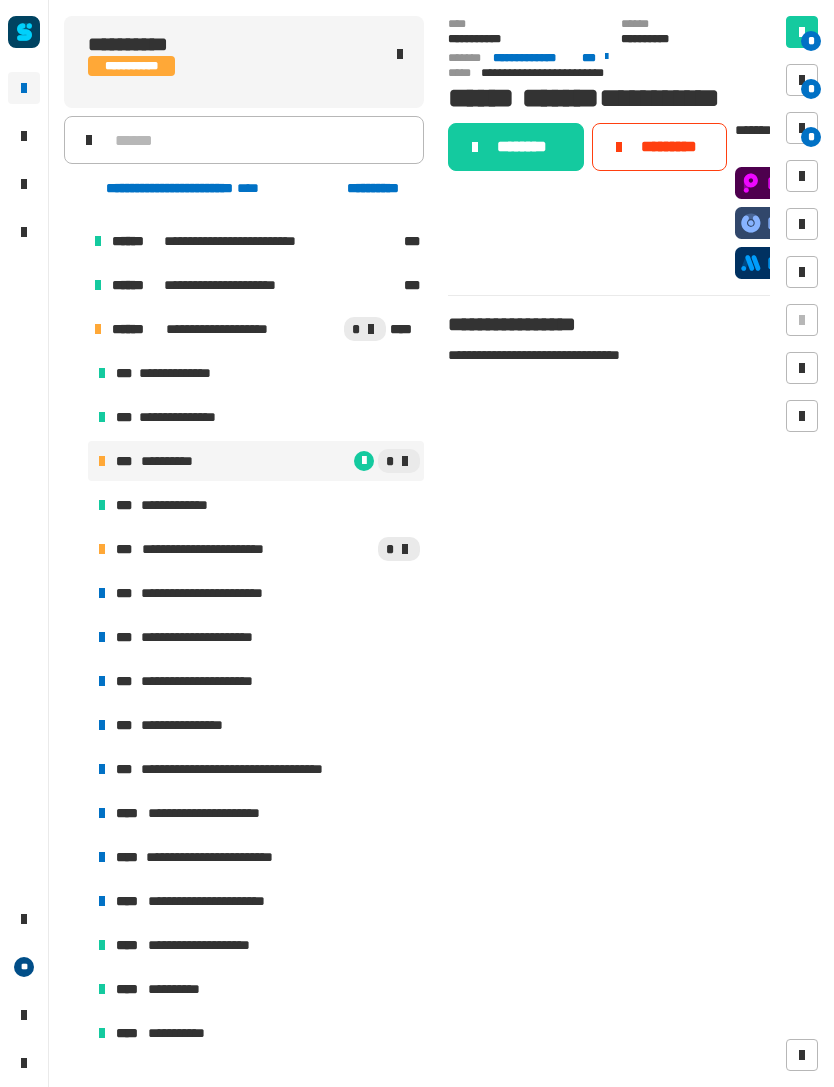 click at bounding box center [802, 80] 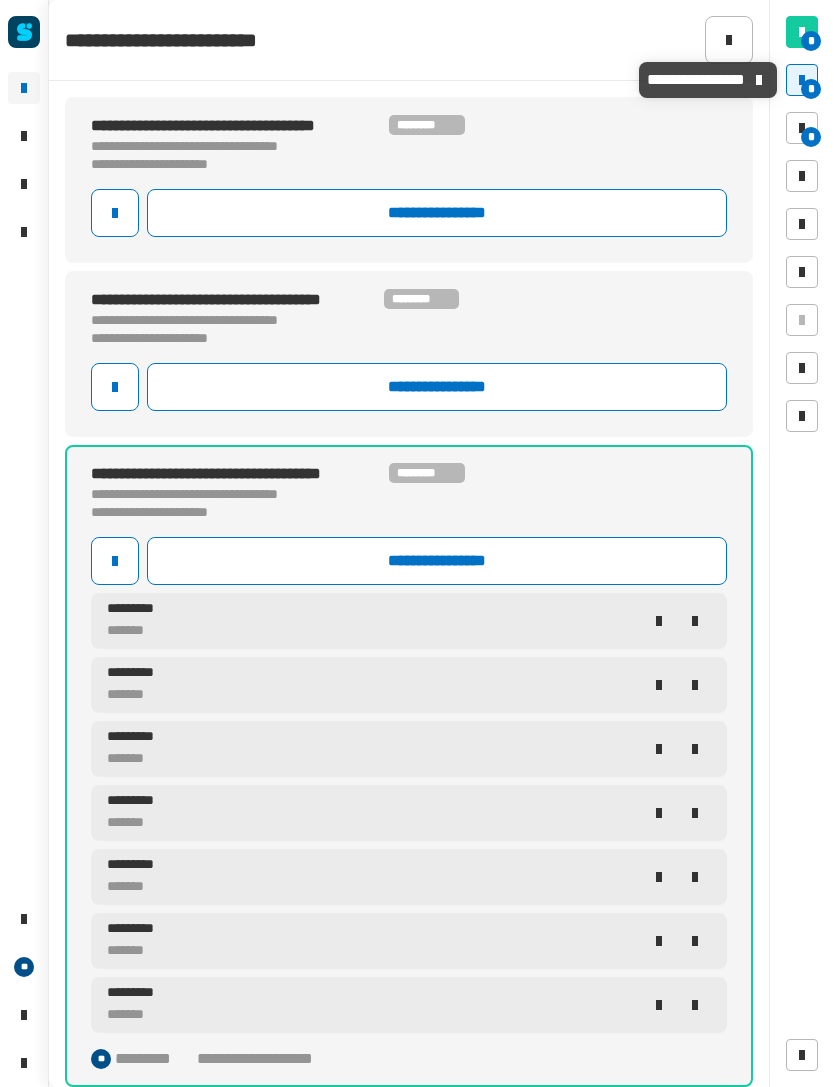 click on "**********" 